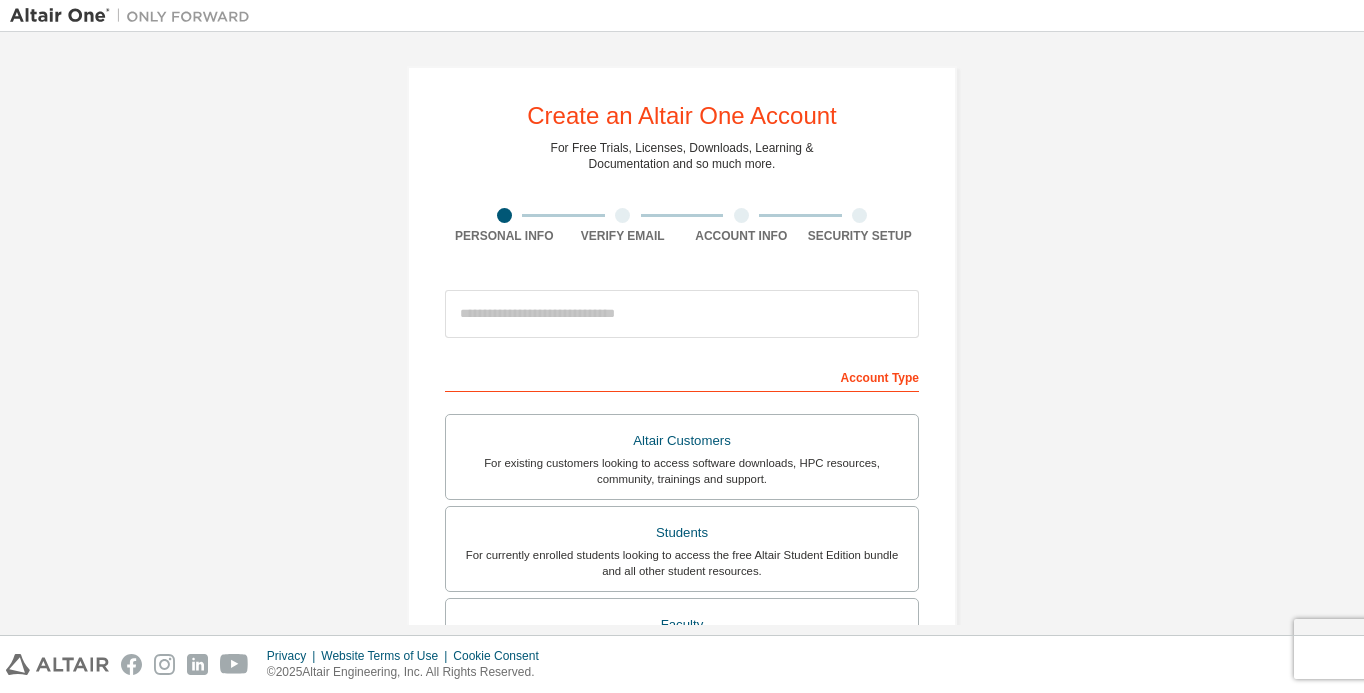 scroll, scrollTop: 0, scrollLeft: 0, axis: both 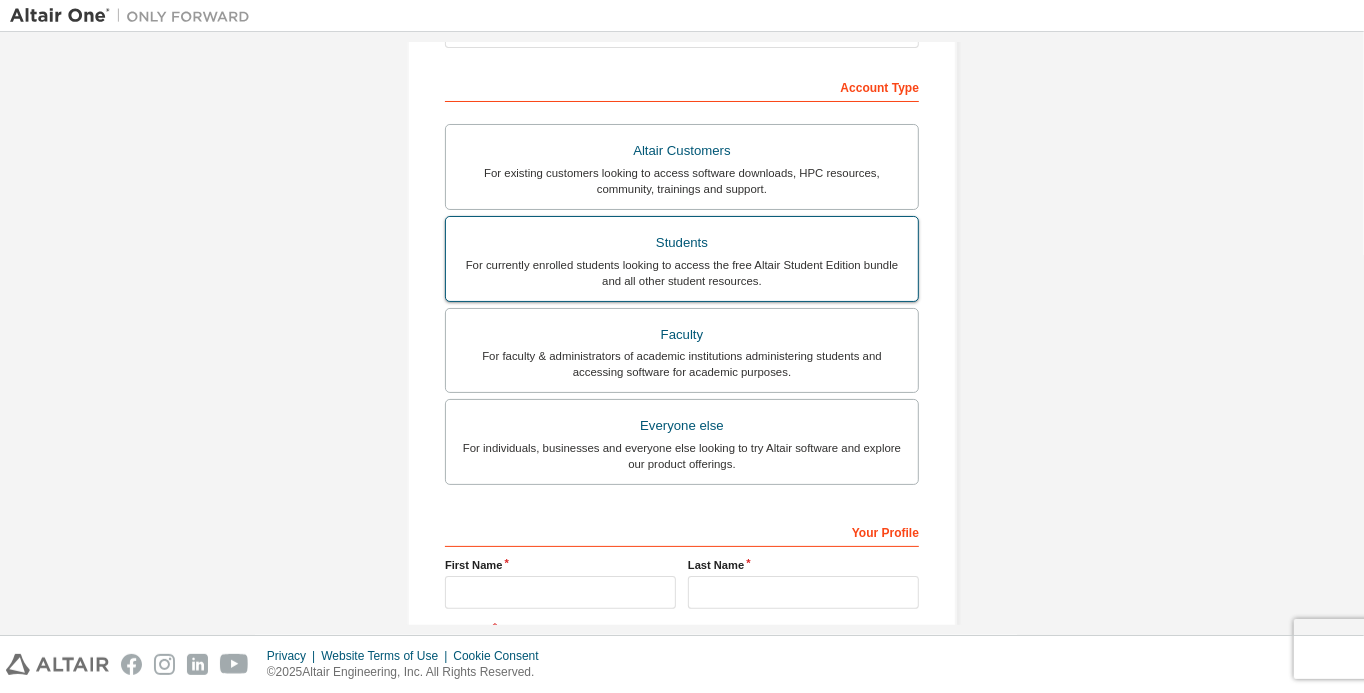click on "For currently enrolled students looking to access the free Altair Student Edition bundle and all other student resources." at bounding box center (682, 273) 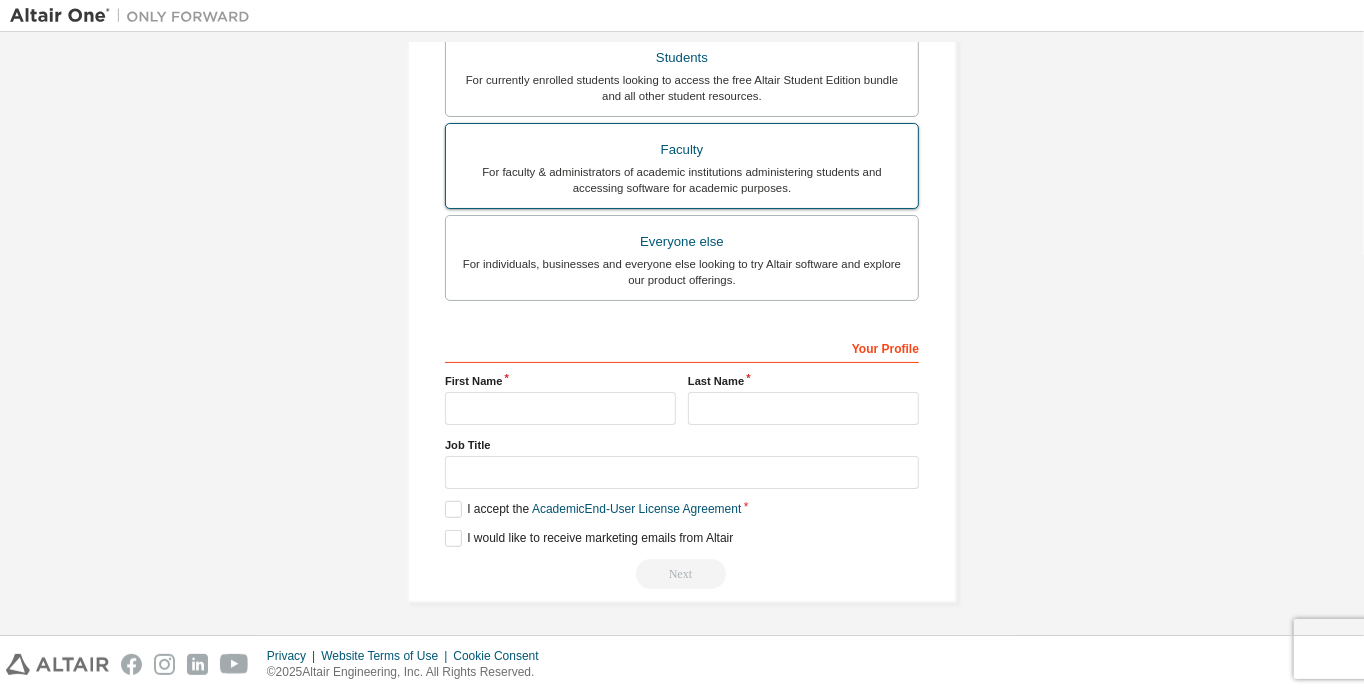 scroll, scrollTop: 525, scrollLeft: 0, axis: vertical 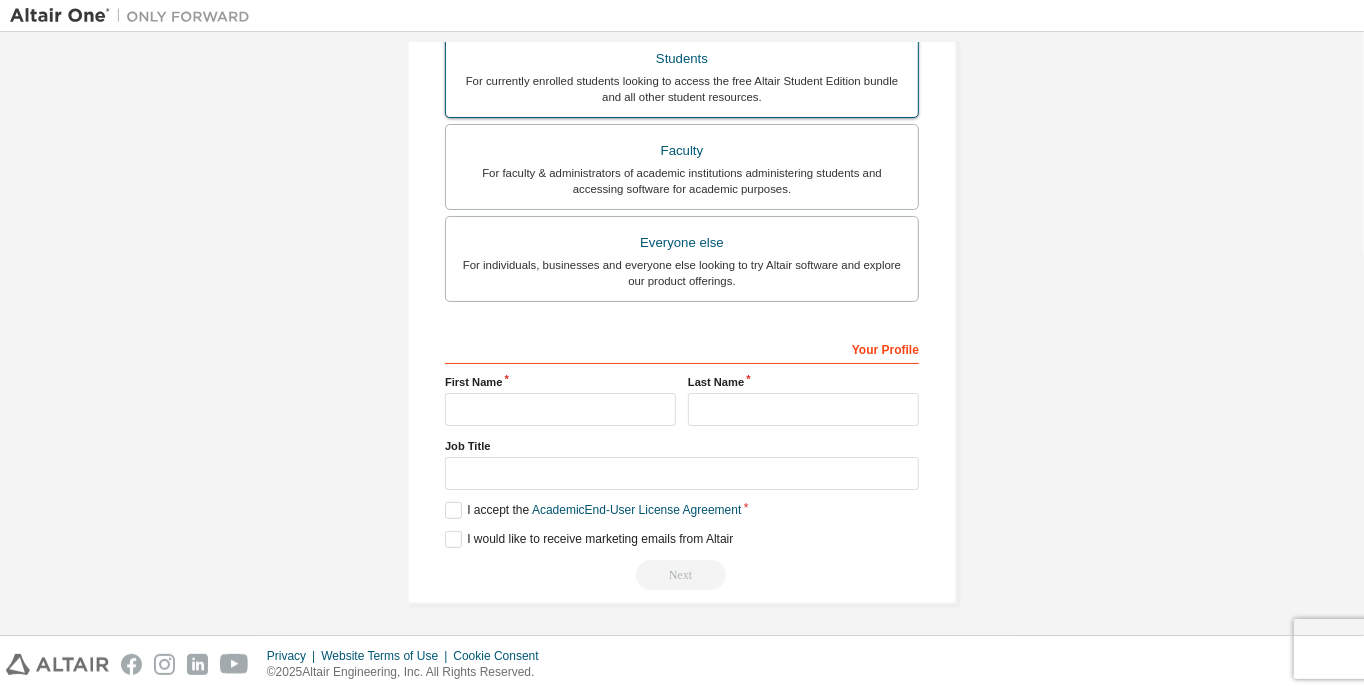 click on "For currently enrolled students looking to access the free Altair Student Edition bundle and all other student resources." at bounding box center [682, 89] 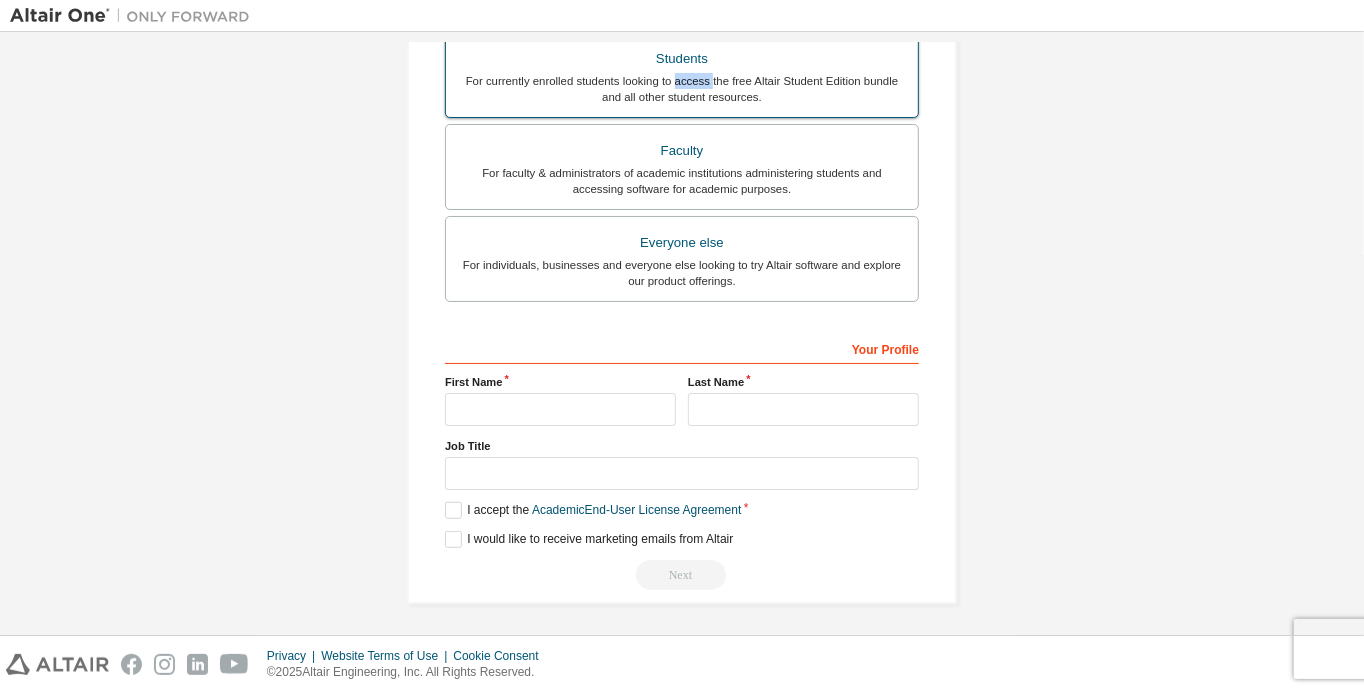 click on "For currently enrolled students looking to access the free Altair Student Edition bundle and all other student resources." at bounding box center [682, 89] 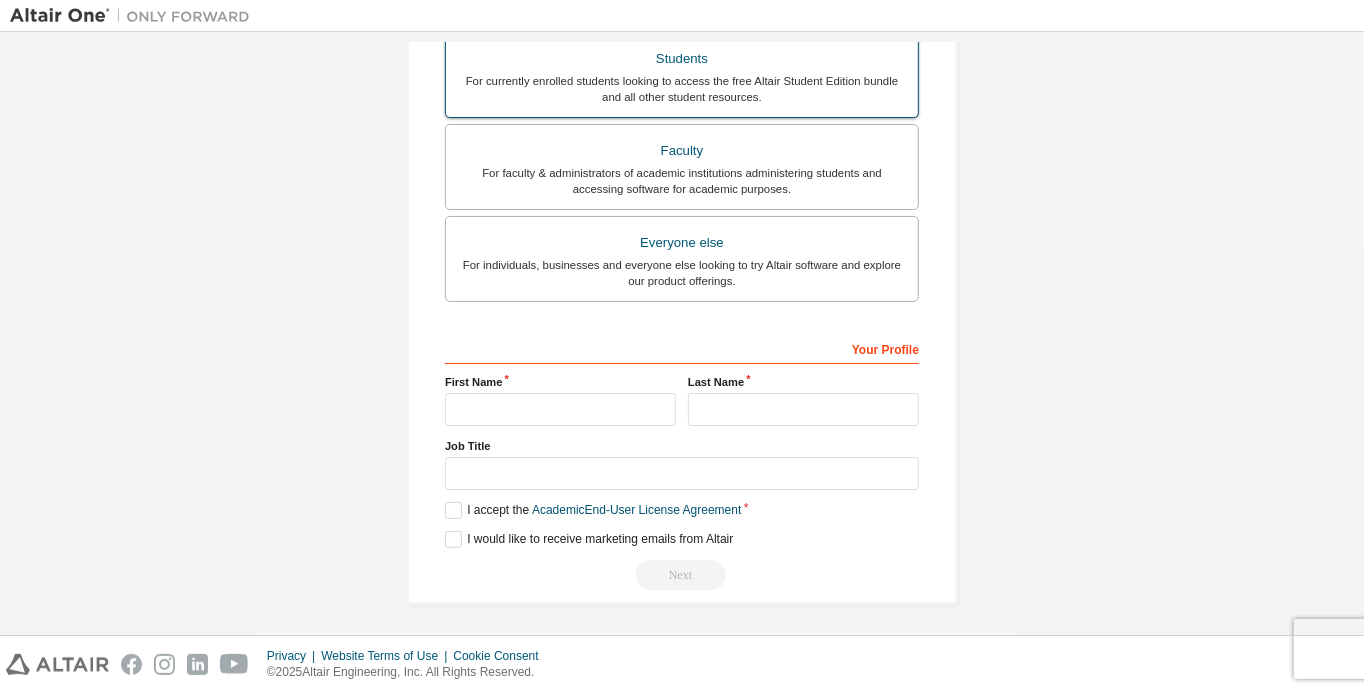 drag, startPoint x: 673, startPoint y: 73, endPoint x: 616, endPoint y: 68, distance: 57.21888 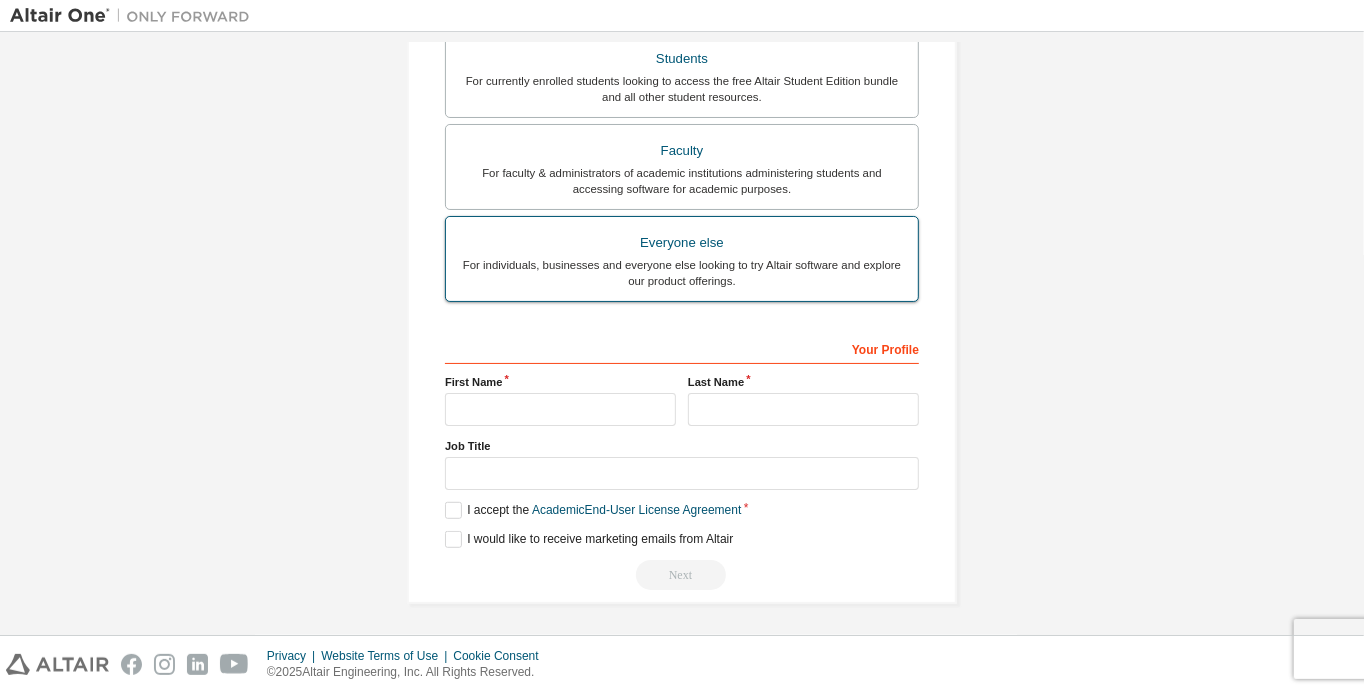 click on "For individuals, businesses and everyone else looking to try Altair software and explore our product offerings." at bounding box center (682, 273) 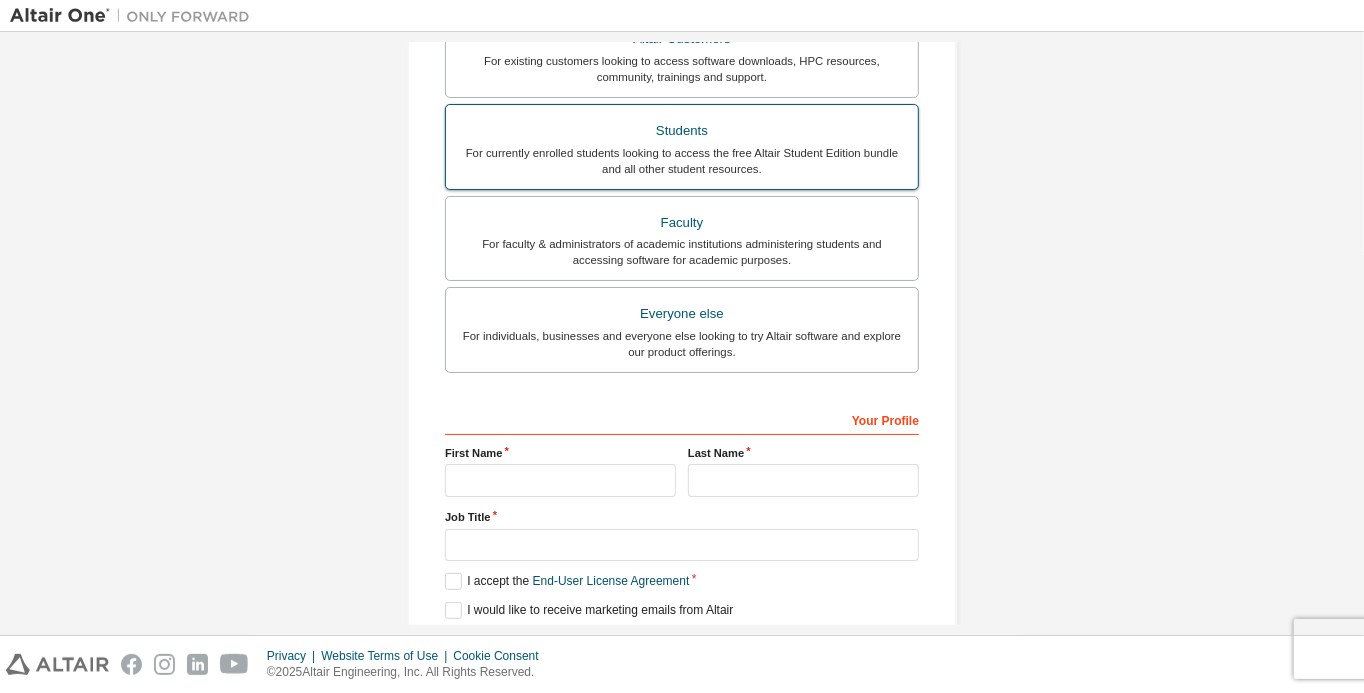 scroll, scrollTop: 403, scrollLeft: 0, axis: vertical 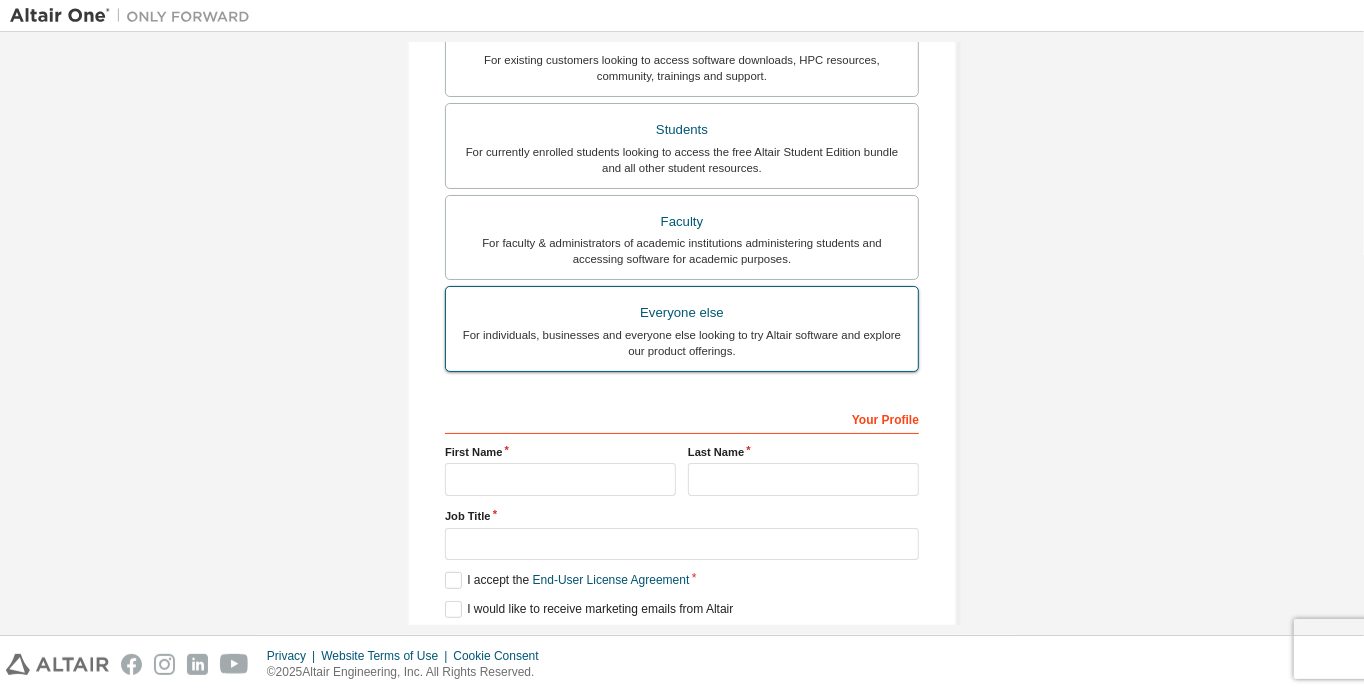 click on "Everyone else" at bounding box center [682, 313] 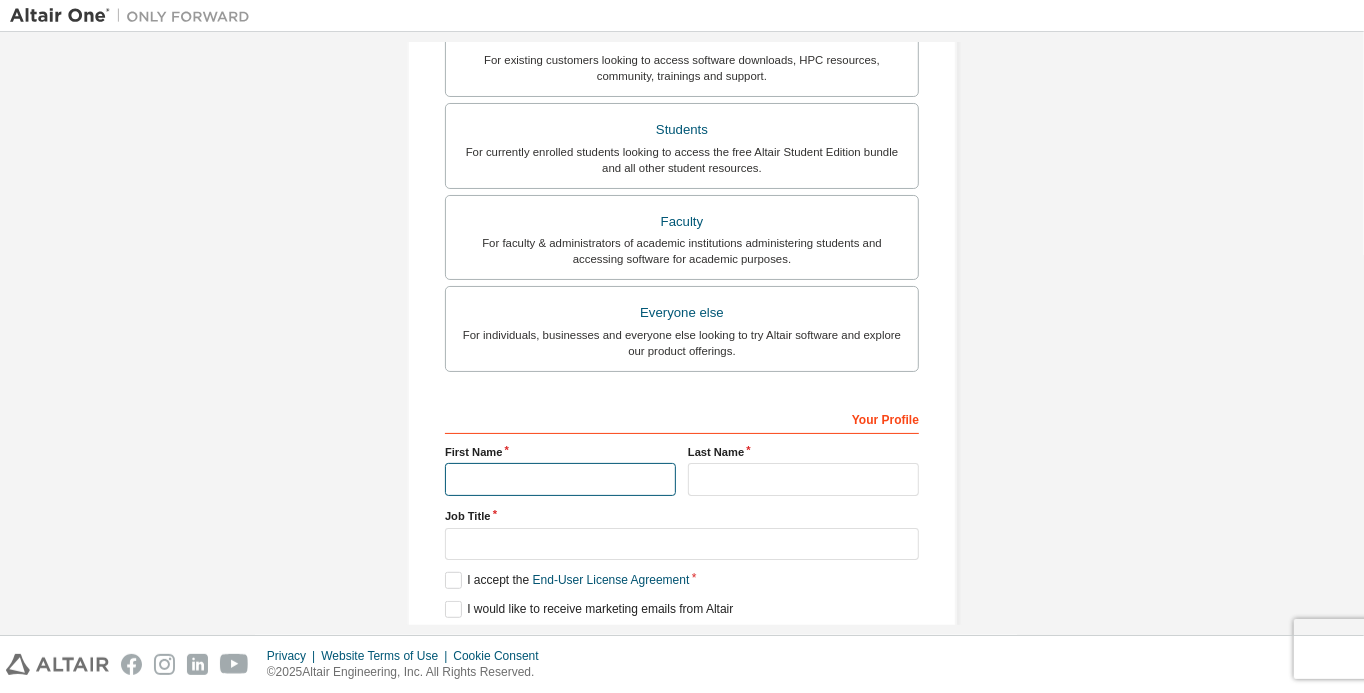 click at bounding box center (560, 479) 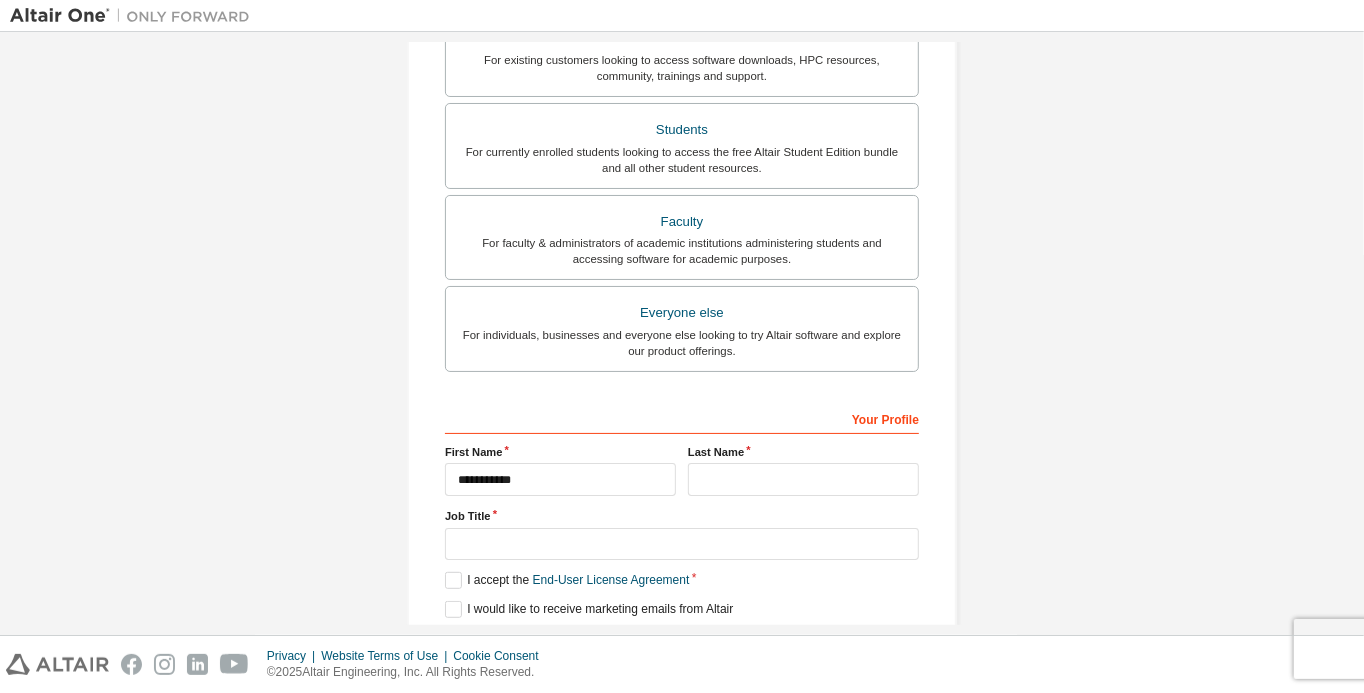 type on "**********" 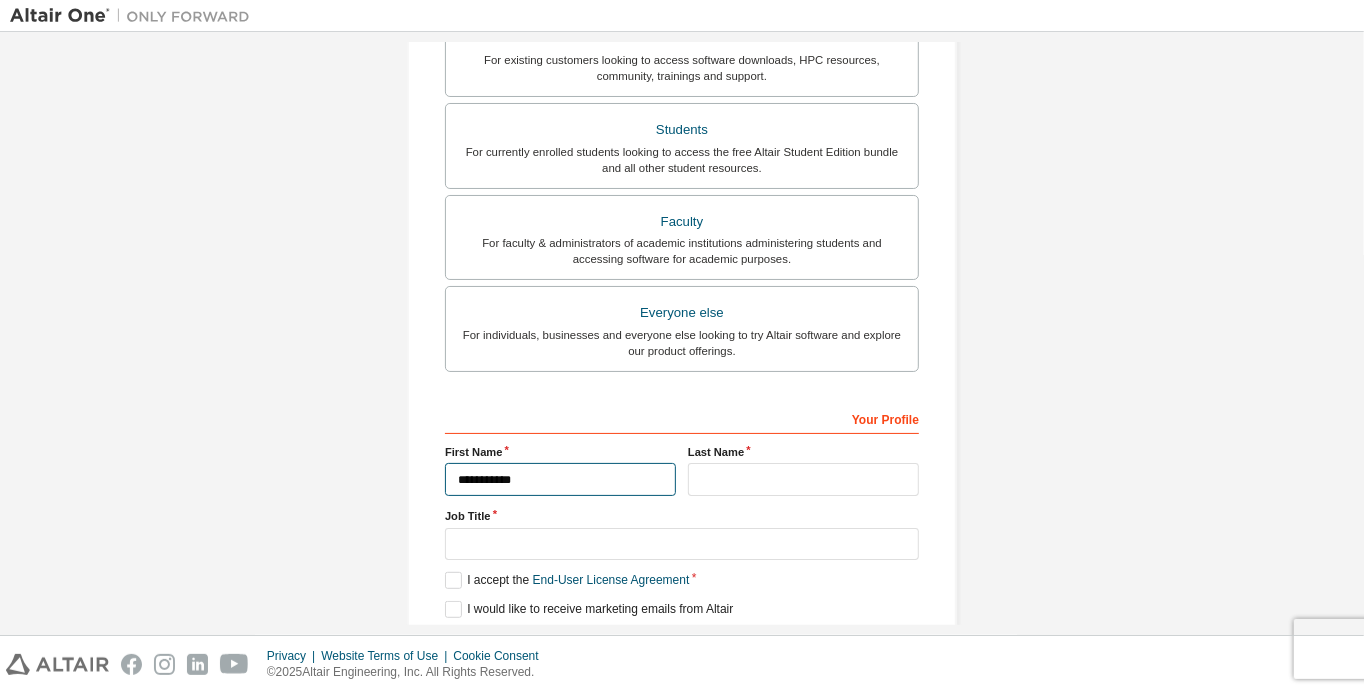click on "**********" at bounding box center [560, 479] 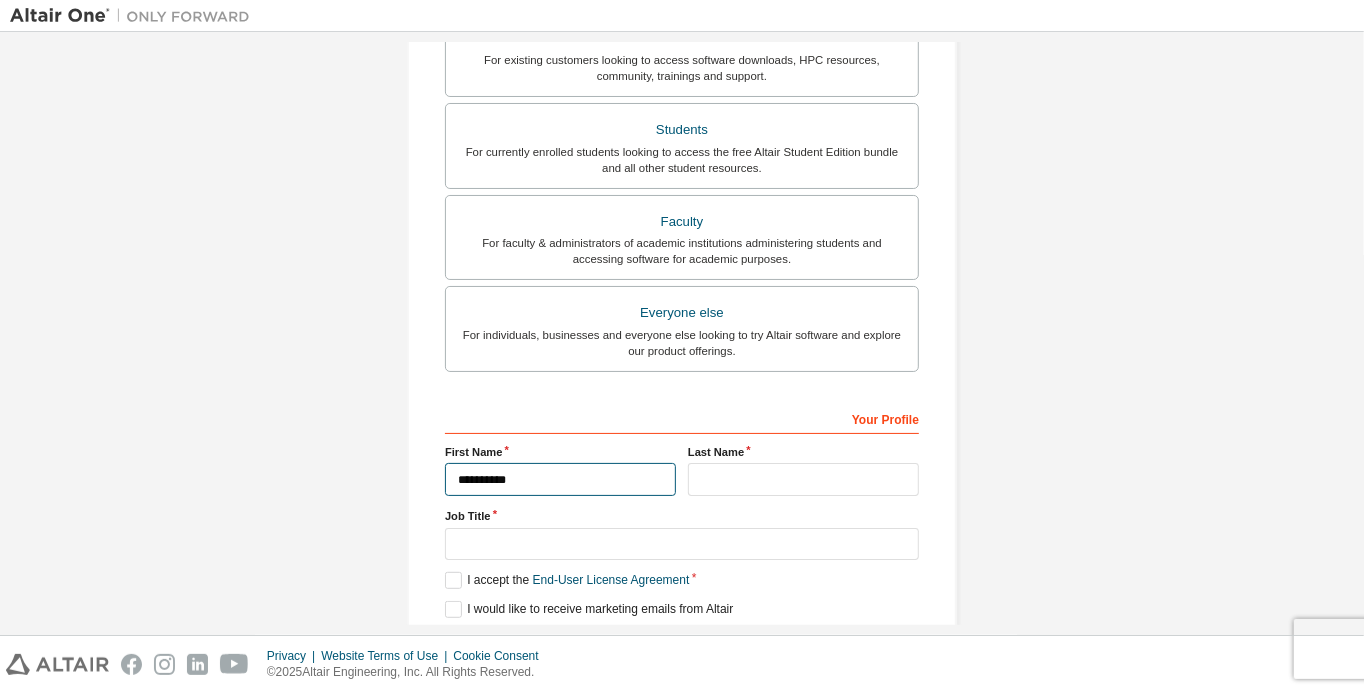 type on "**********" 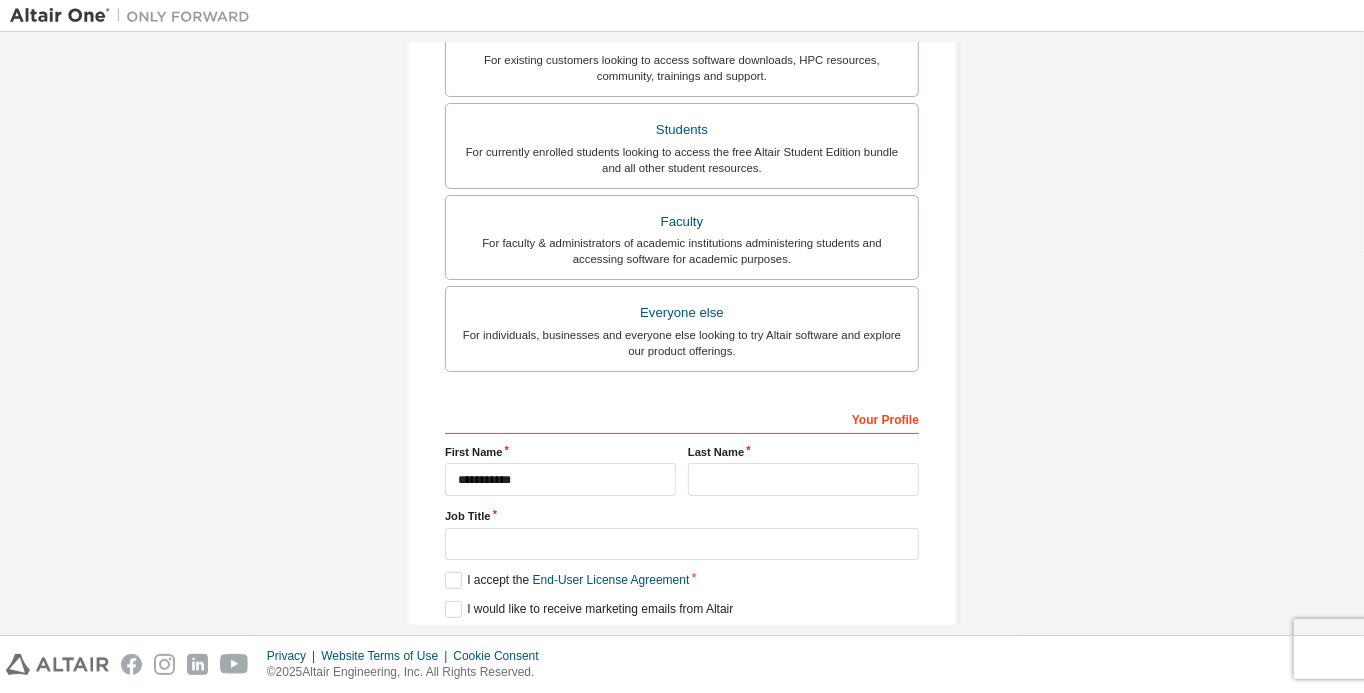 click on "**********" at bounding box center [682, 168] 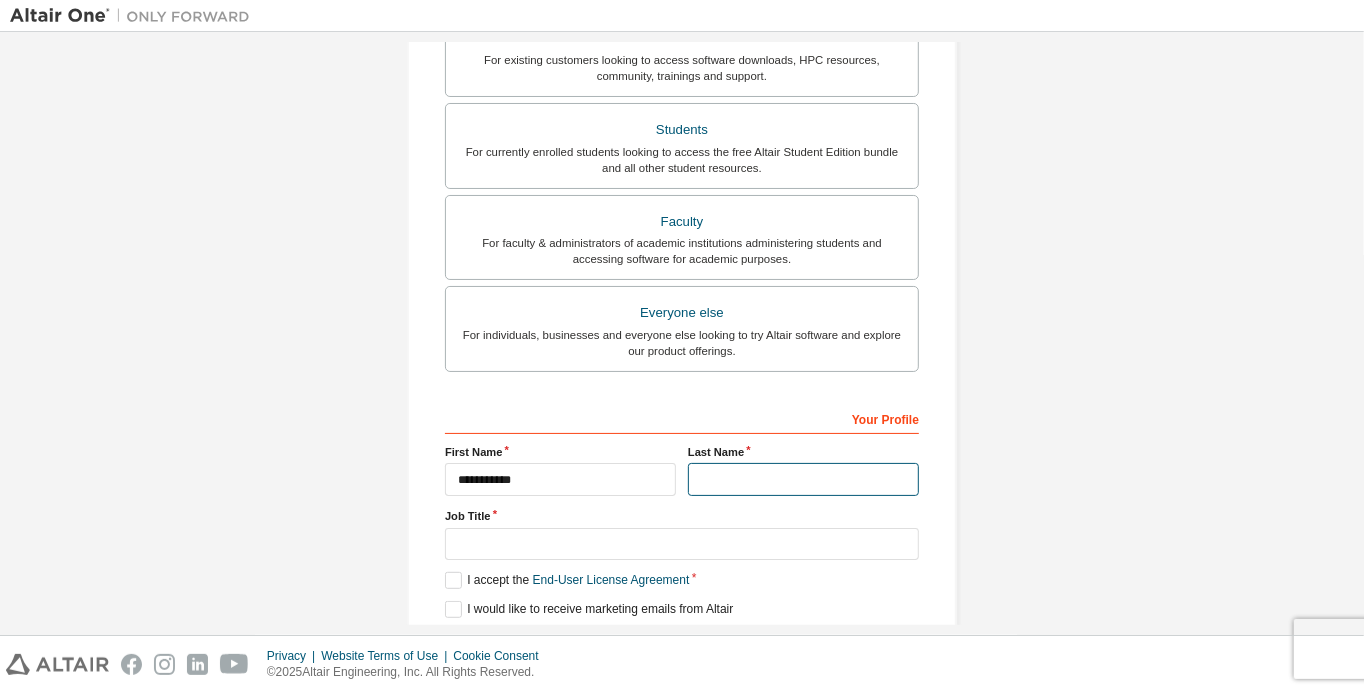 click at bounding box center (803, 479) 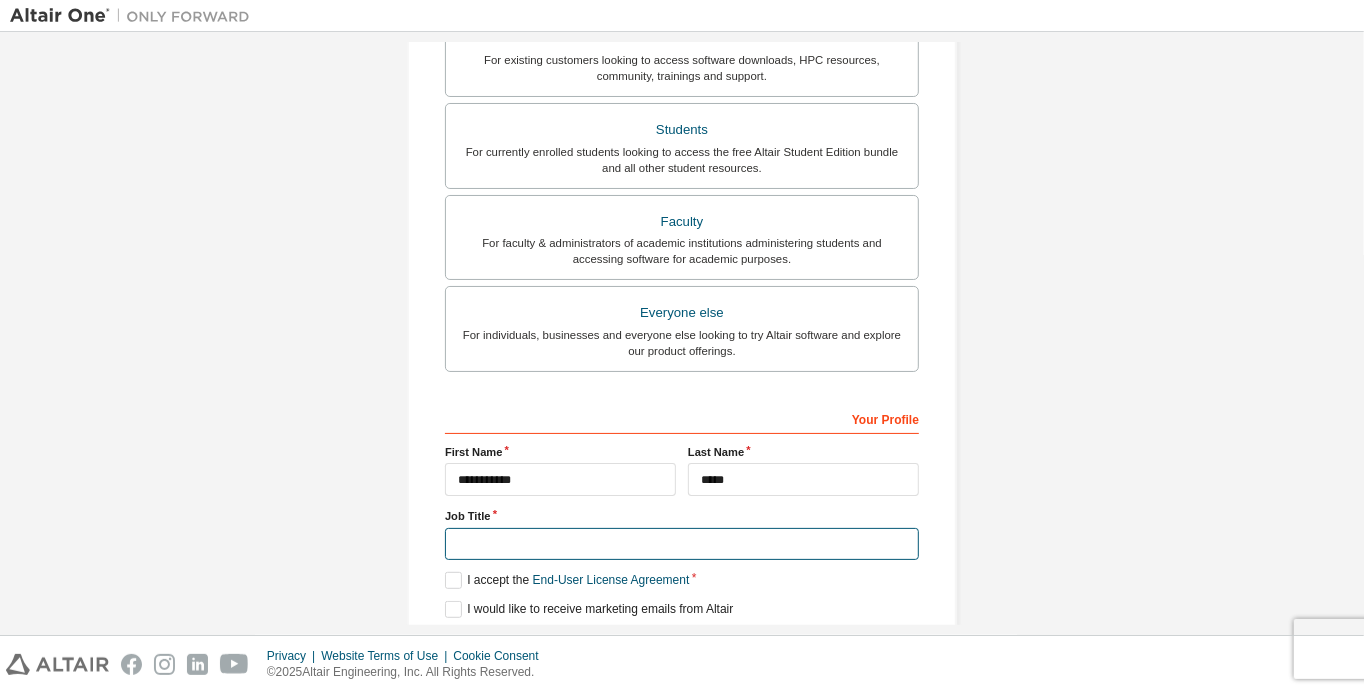 click at bounding box center (682, 544) 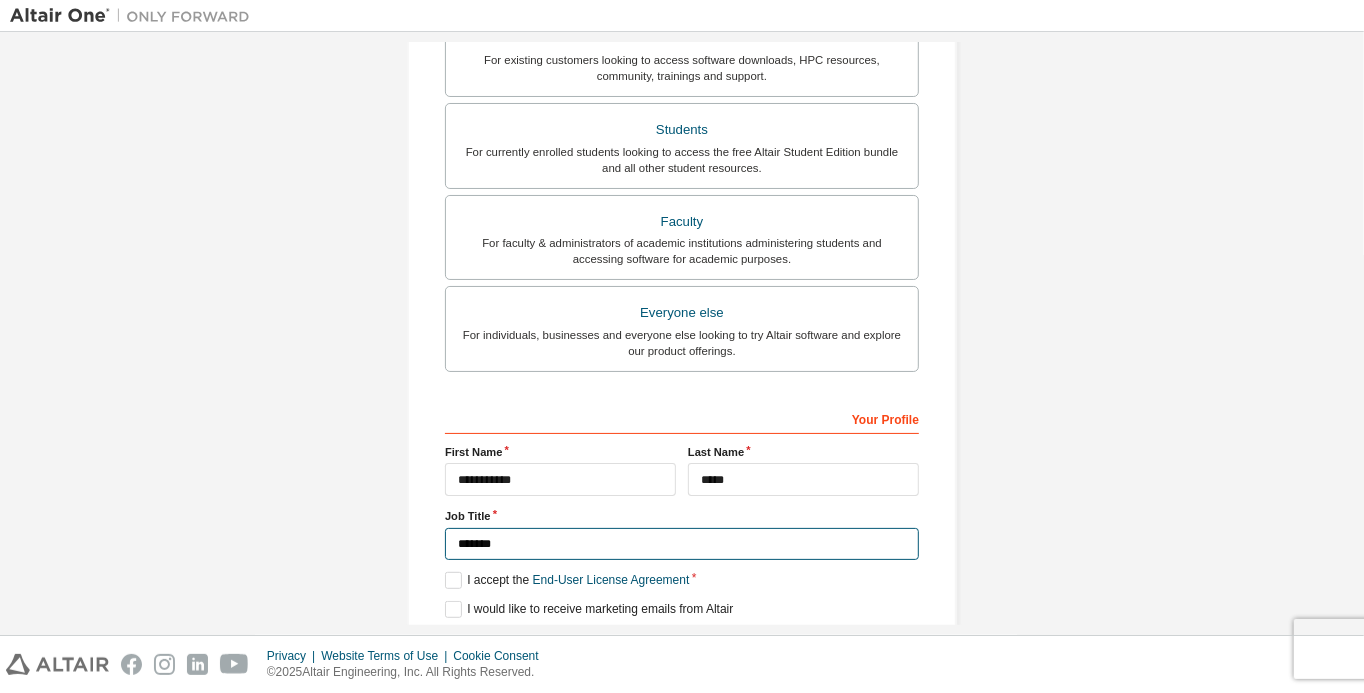 type on "*******" 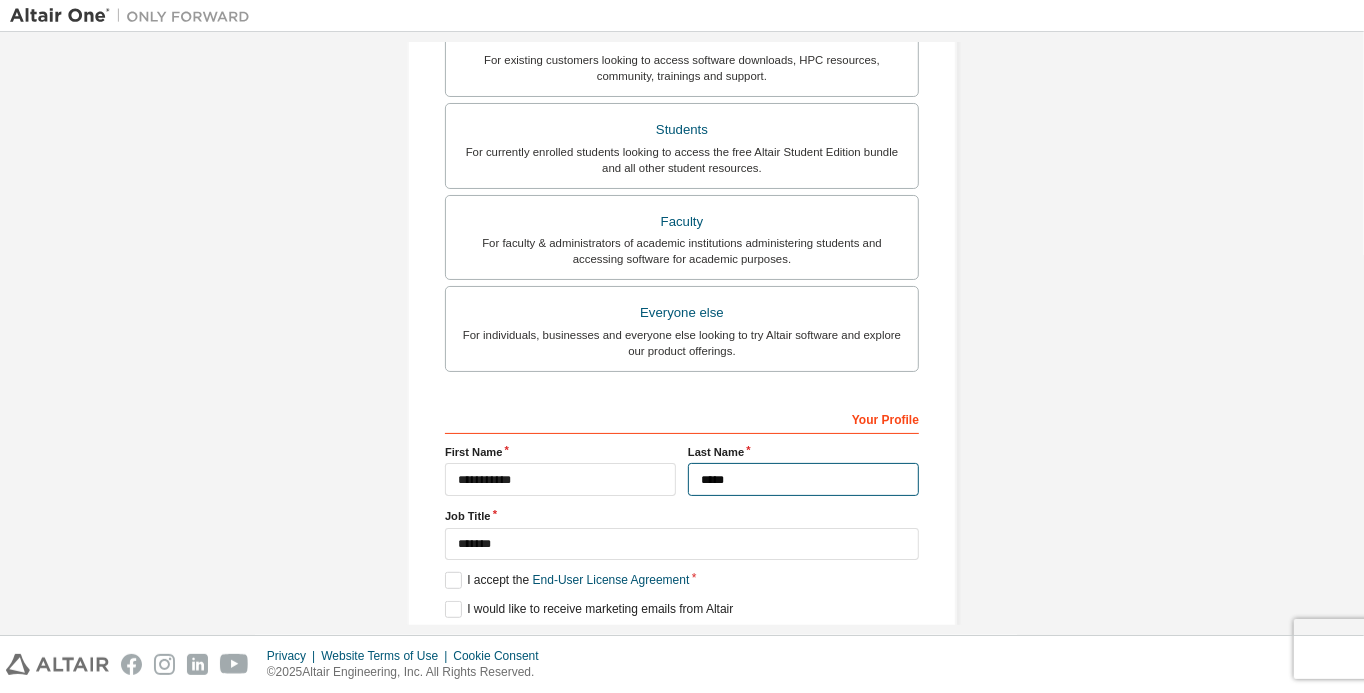 click on "*****" at bounding box center (803, 479) 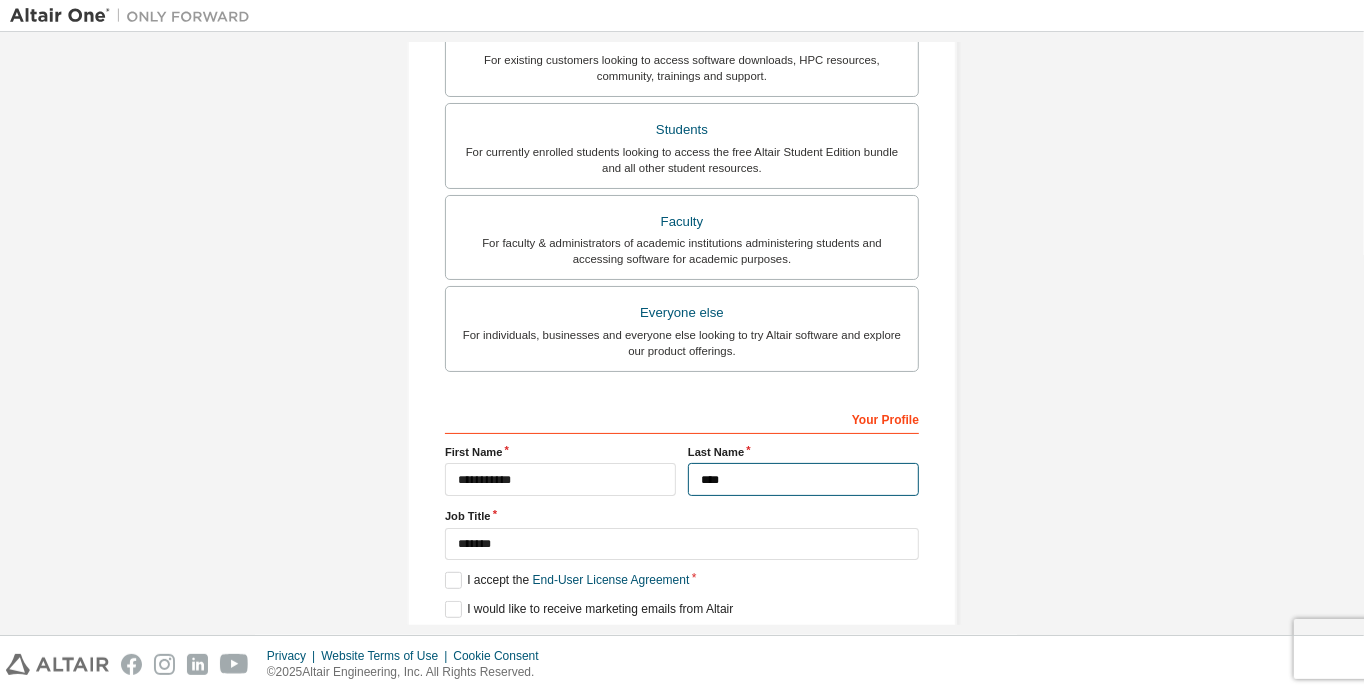 type on "*****" 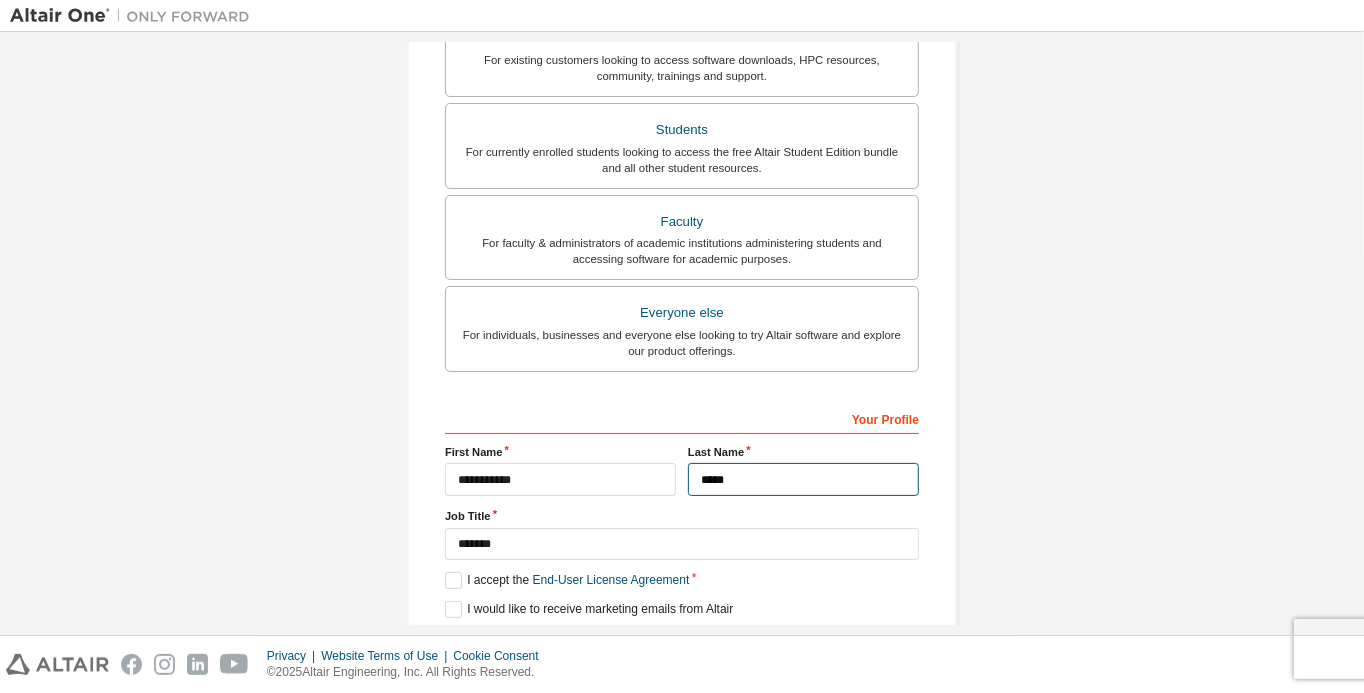 scroll, scrollTop: 475, scrollLeft: 0, axis: vertical 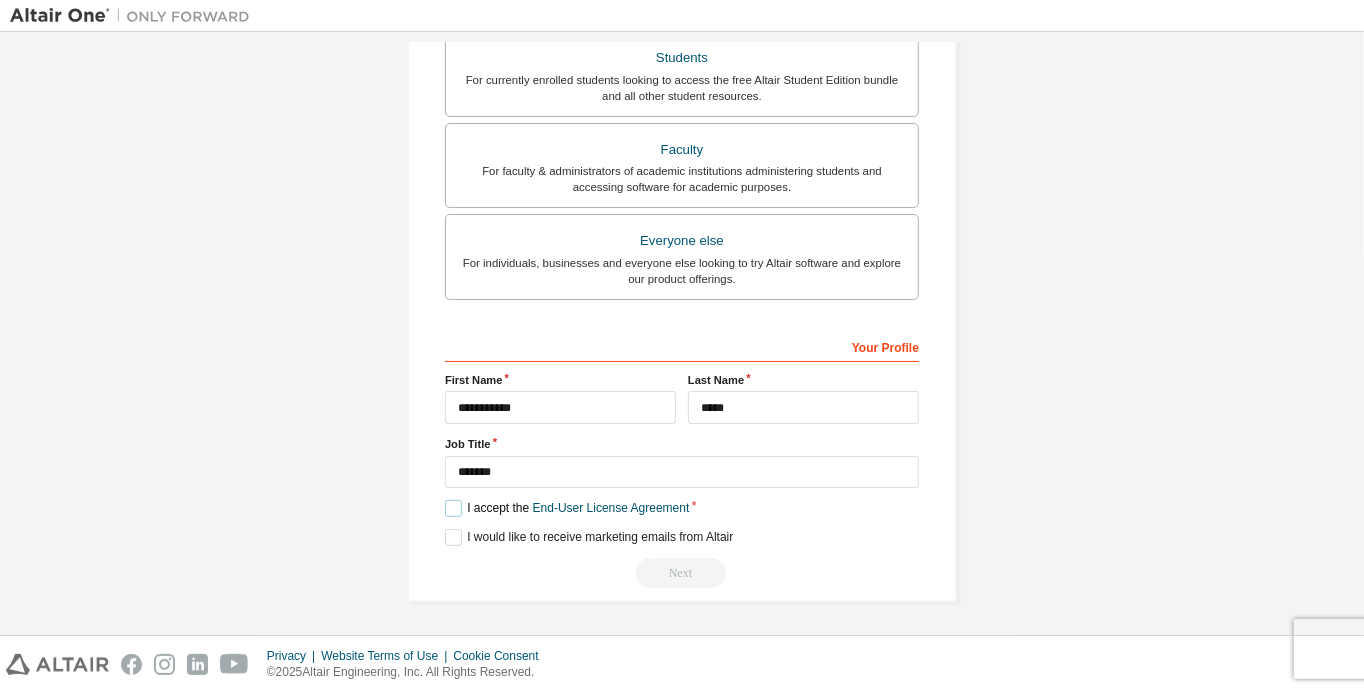 click on "I accept the    End-User License Agreement" at bounding box center (567, 508) 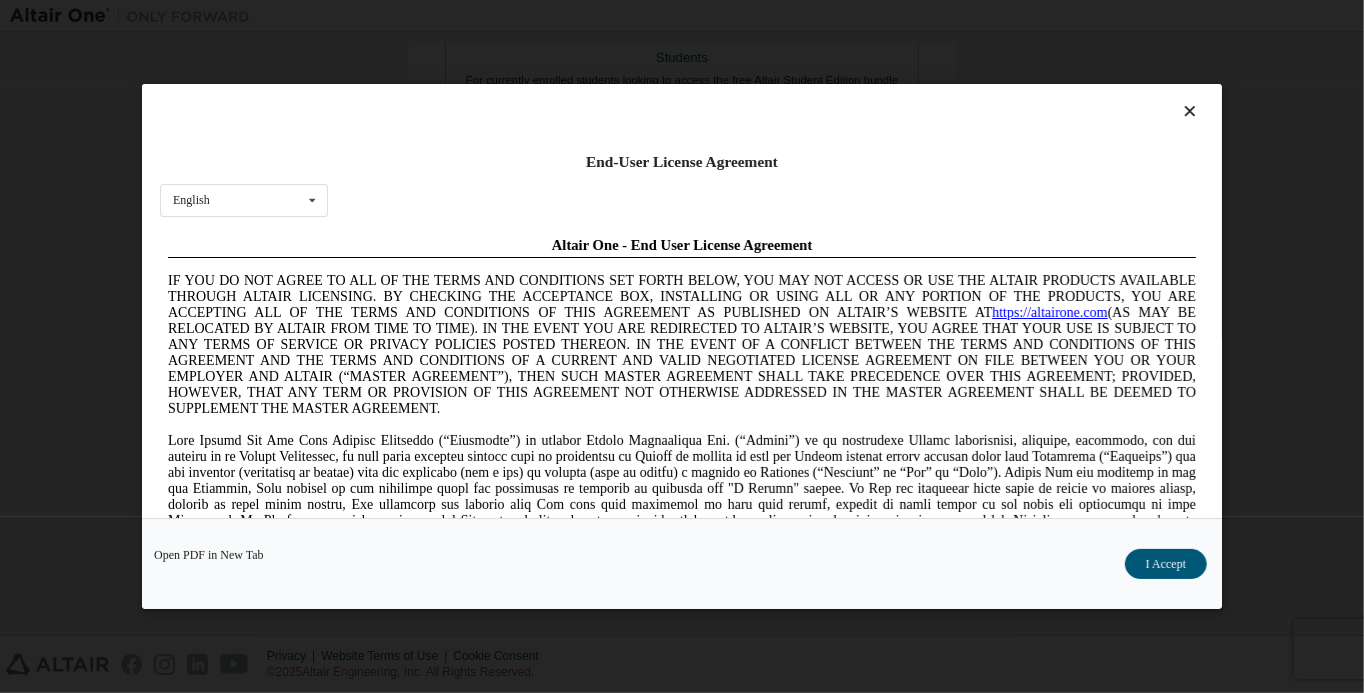 scroll, scrollTop: 0, scrollLeft: 0, axis: both 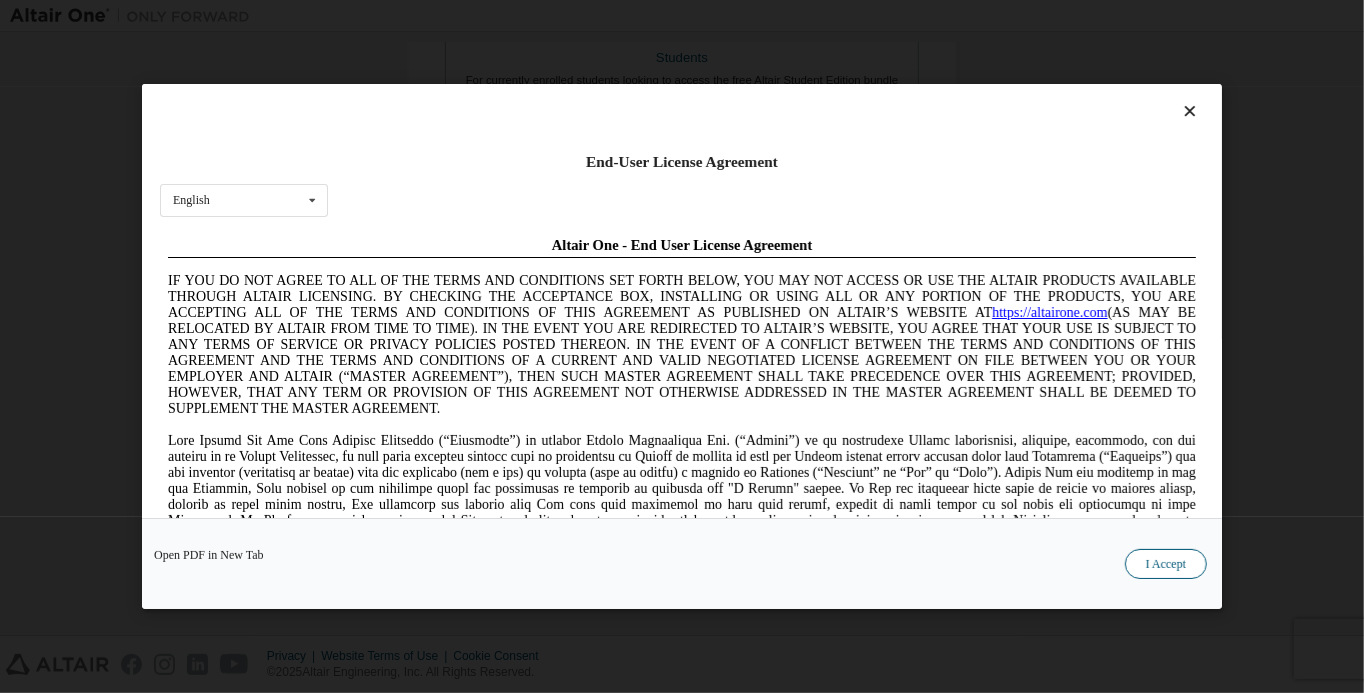 click on "I Accept" at bounding box center [1166, 564] 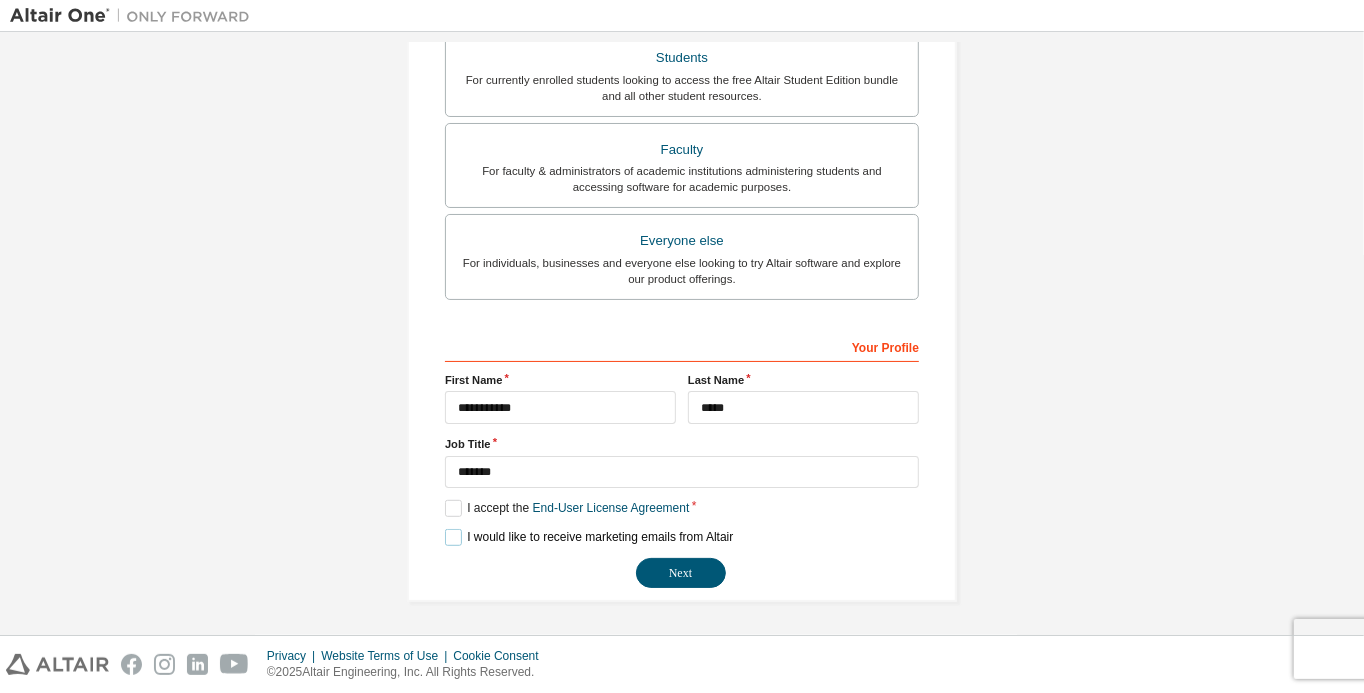 click on "I would like to receive marketing emails from Altair" at bounding box center [589, 537] 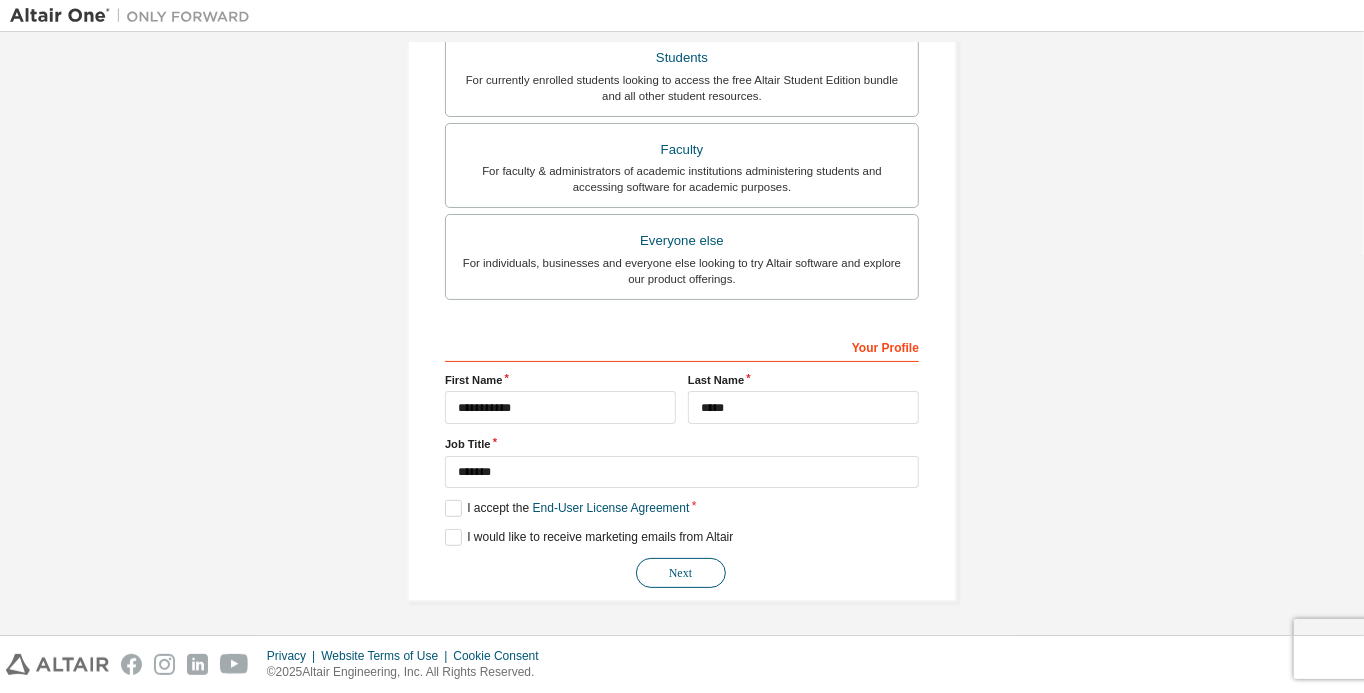 click on "Next" at bounding box center (681, 573) 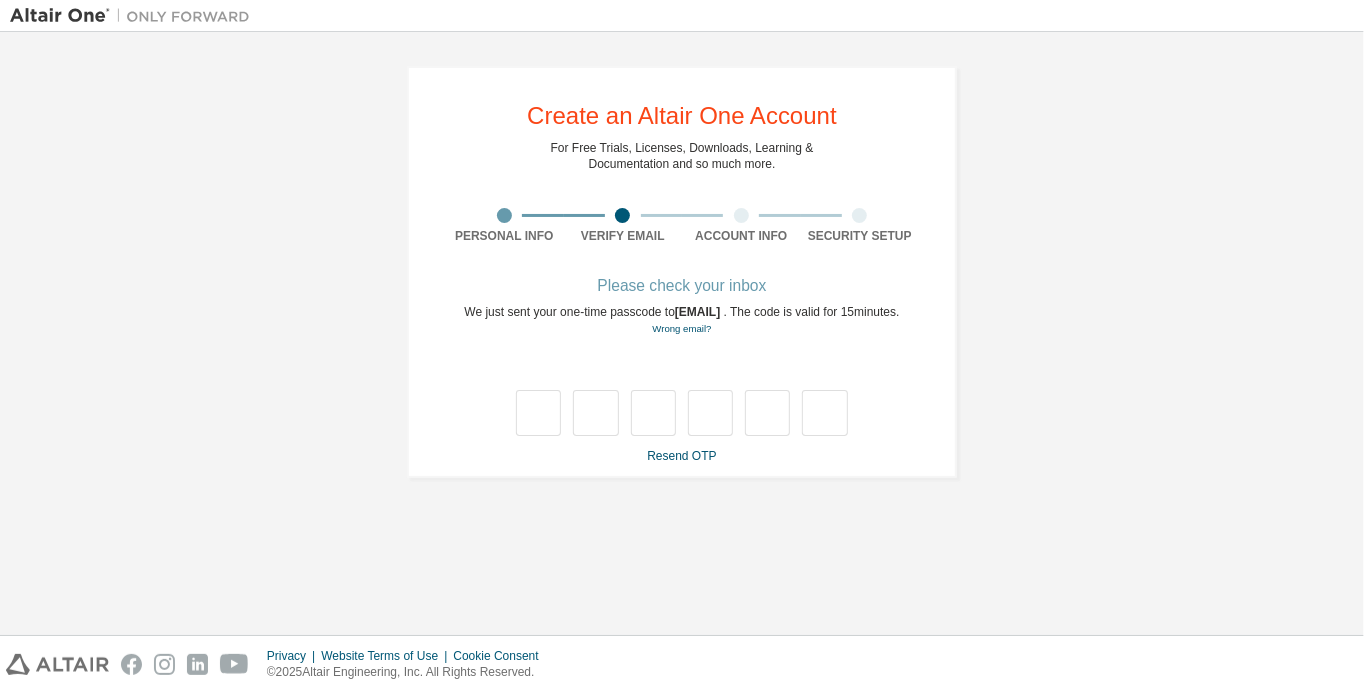 scroll, scrollTop: 0, scrollLeft: 0, axis: both 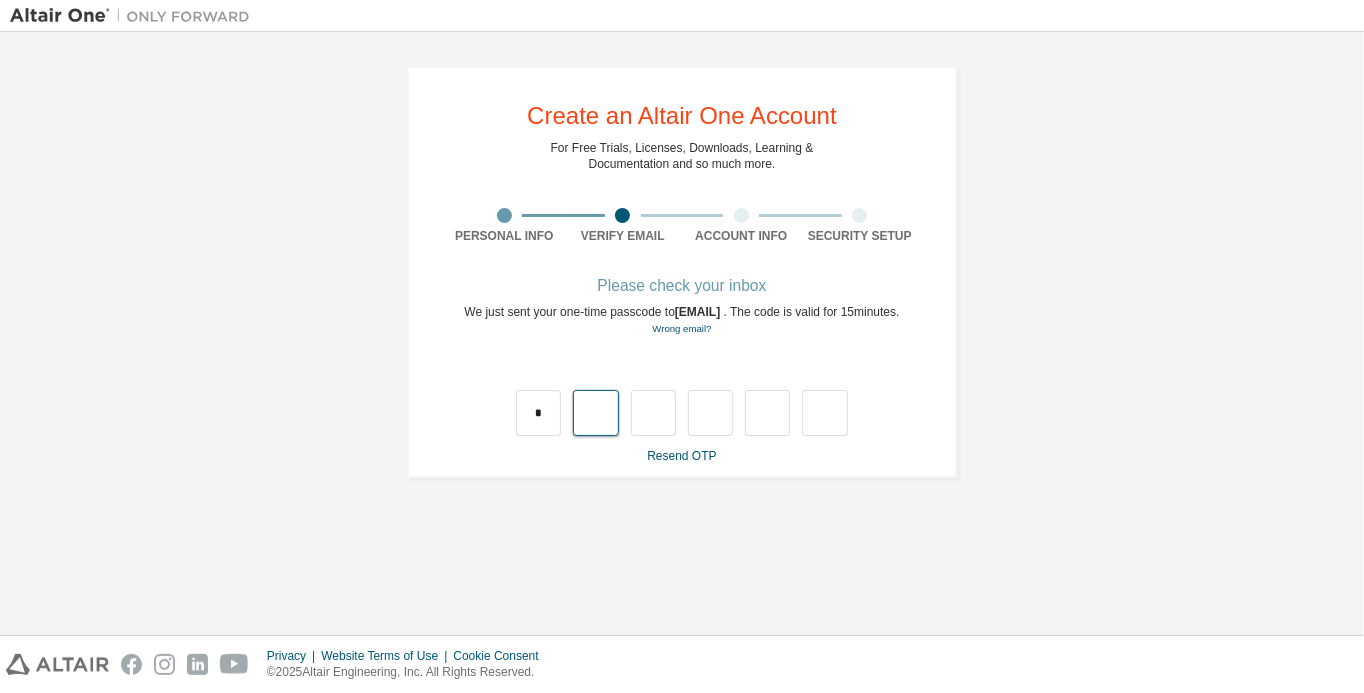 type on "*" 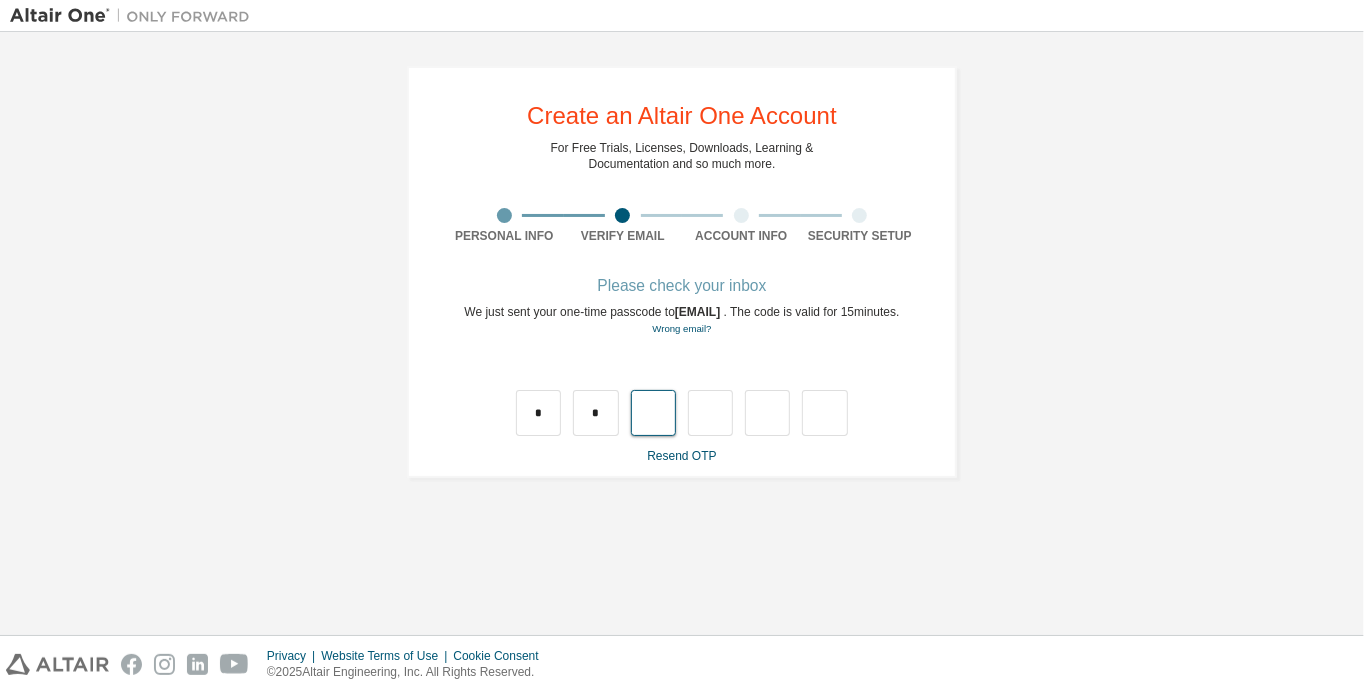 type on "*" 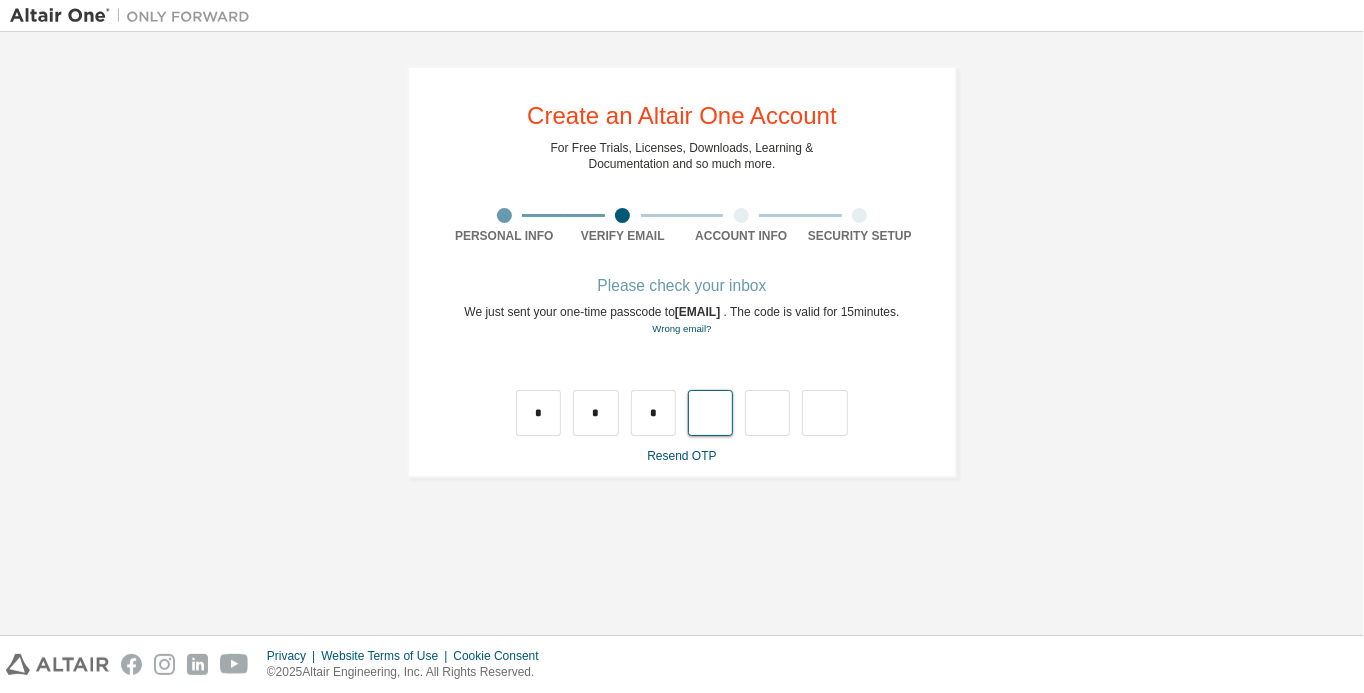 type on "*" 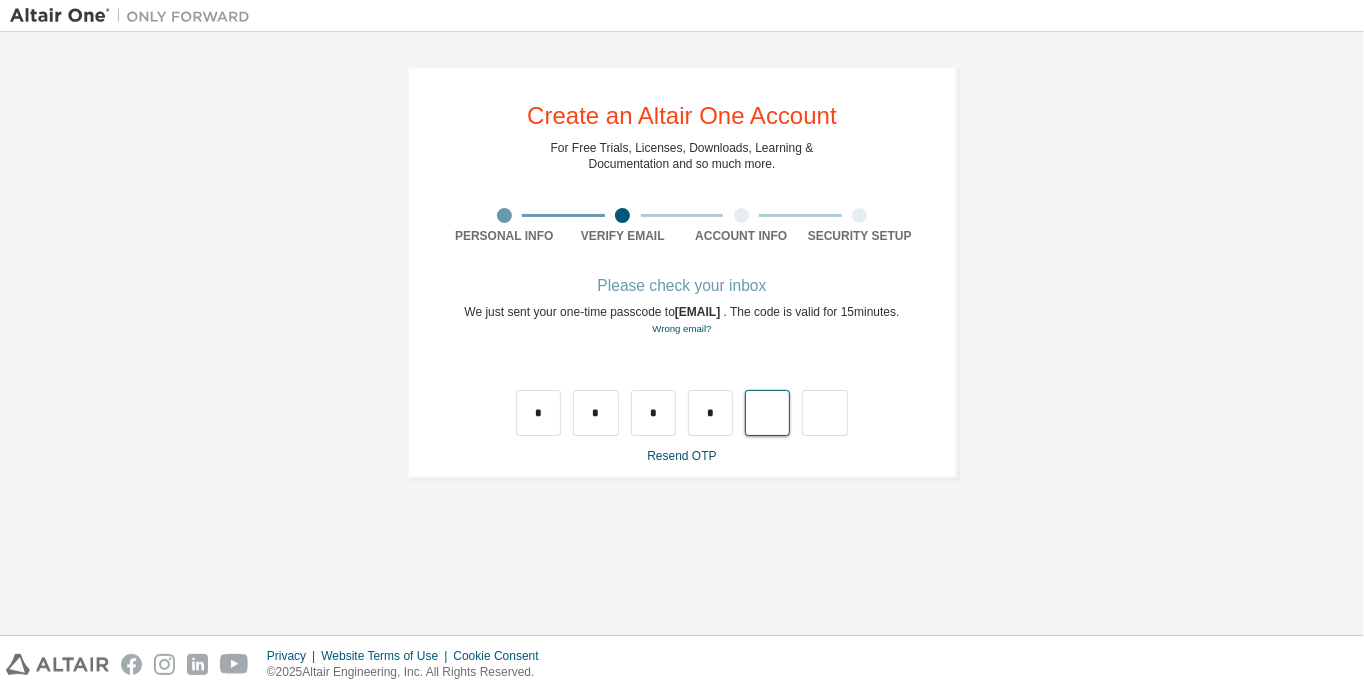 type on "*" 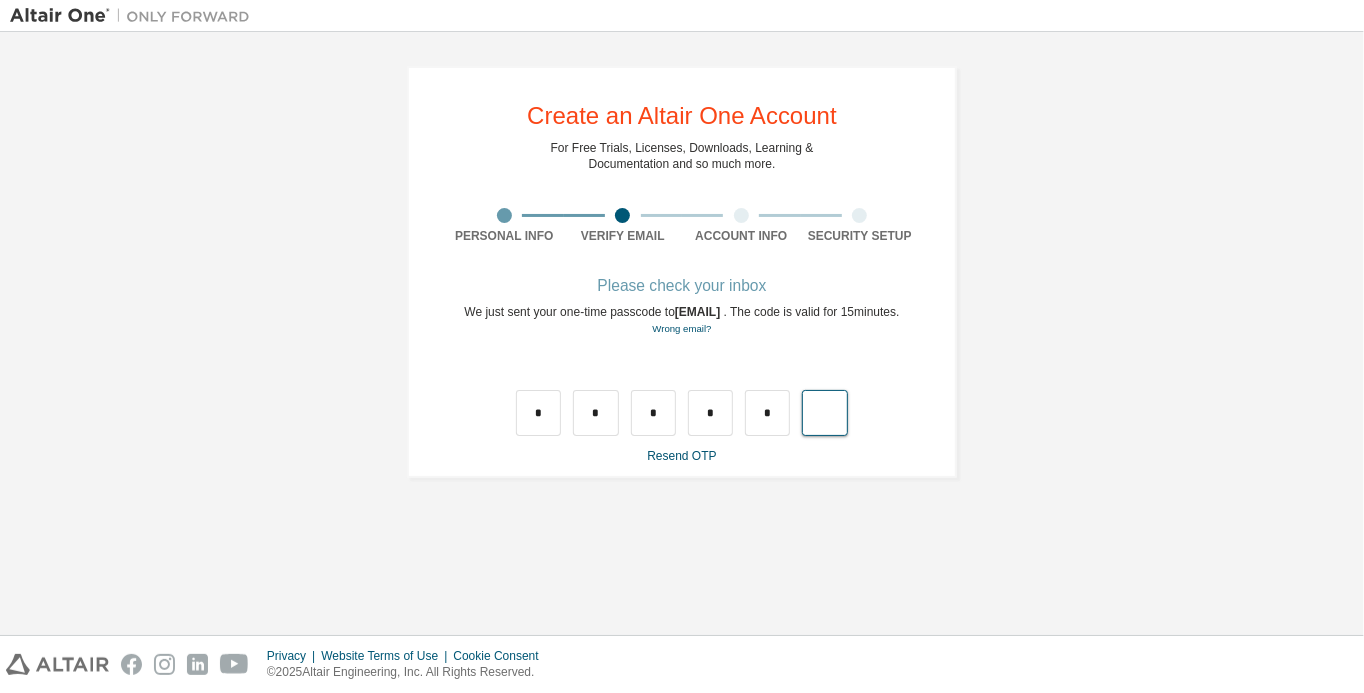 type on "*" 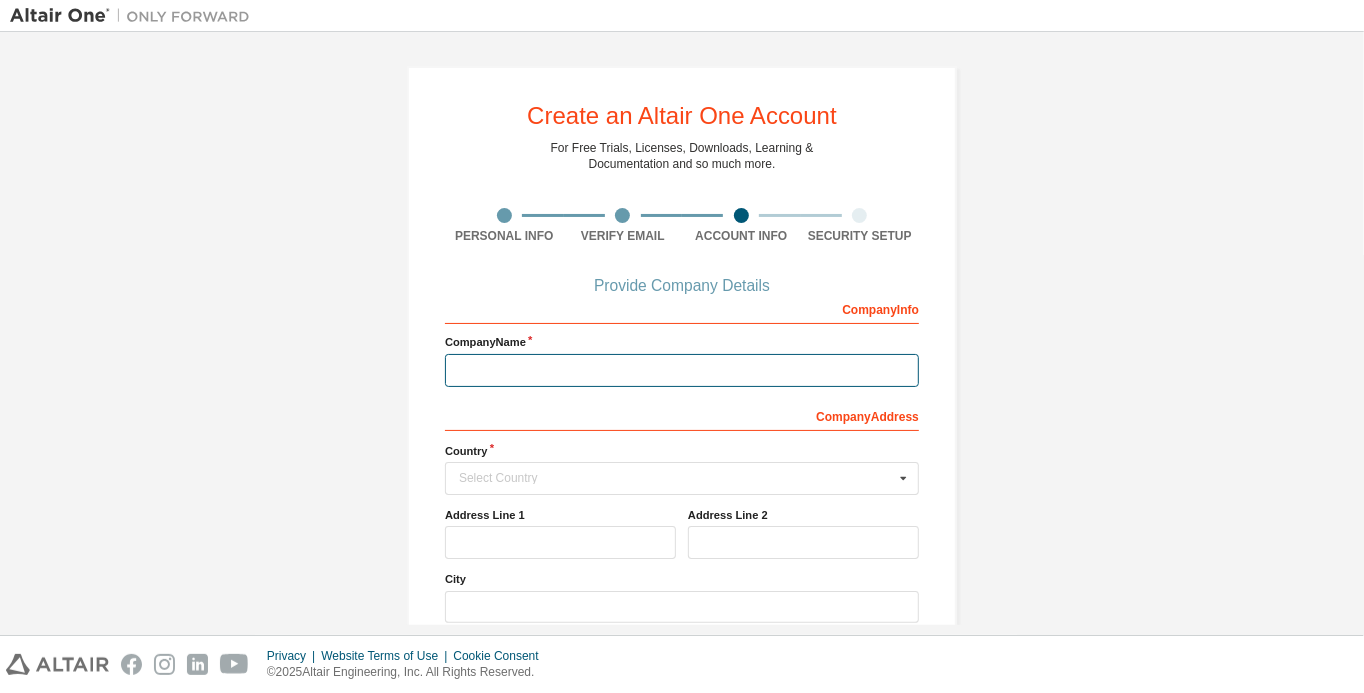click at bounding box center (682, 370) 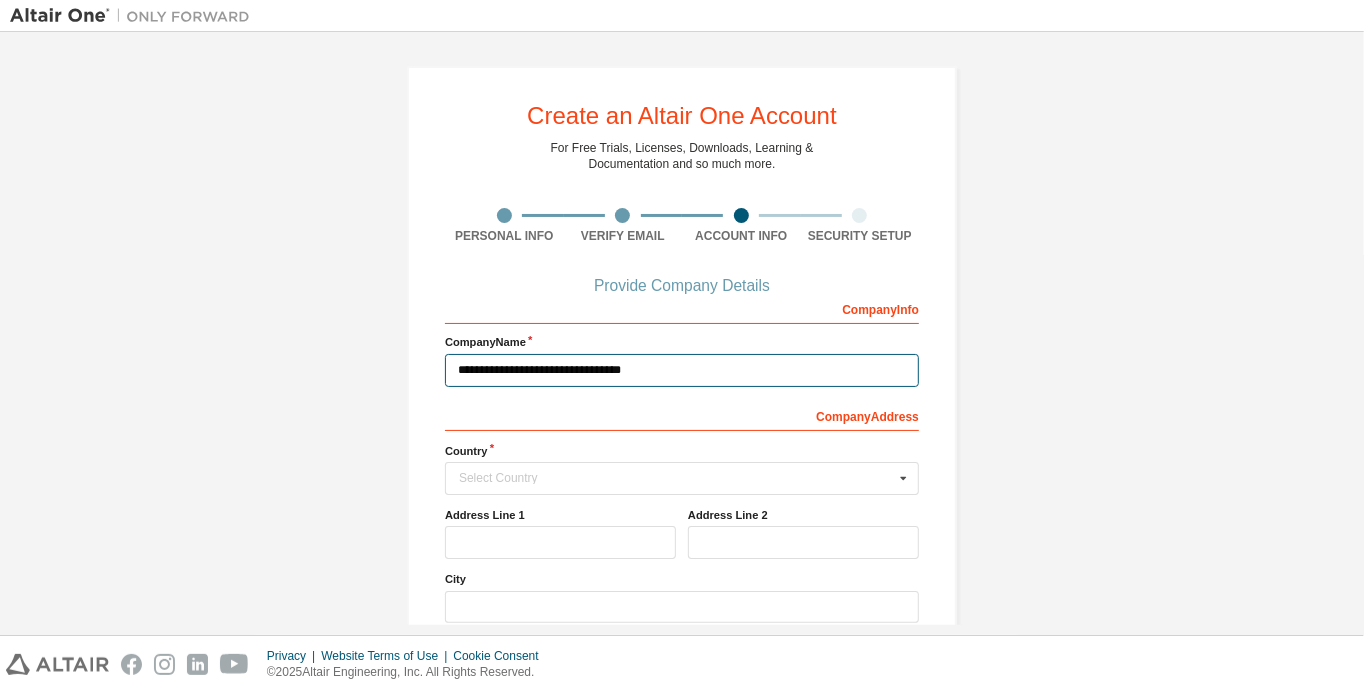 click on "**********" at bounding box center (682, 370) 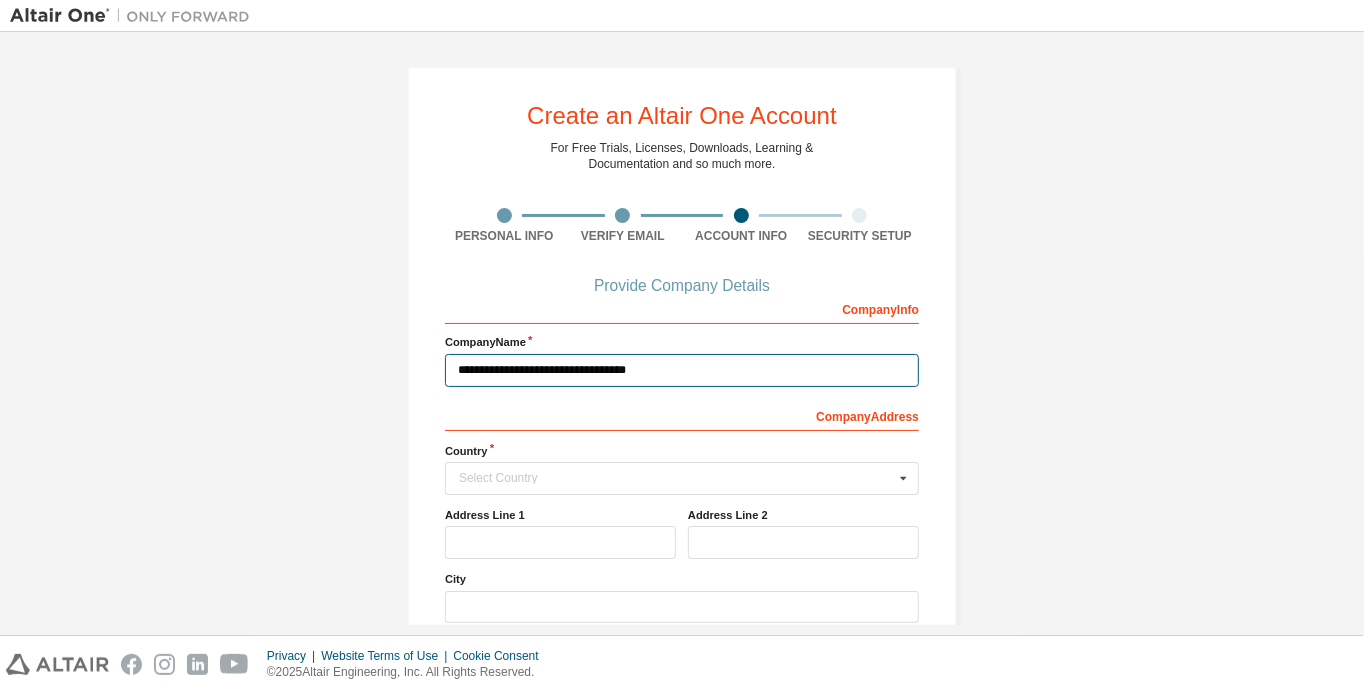 click on "**********" at bounding box center [682, 370] 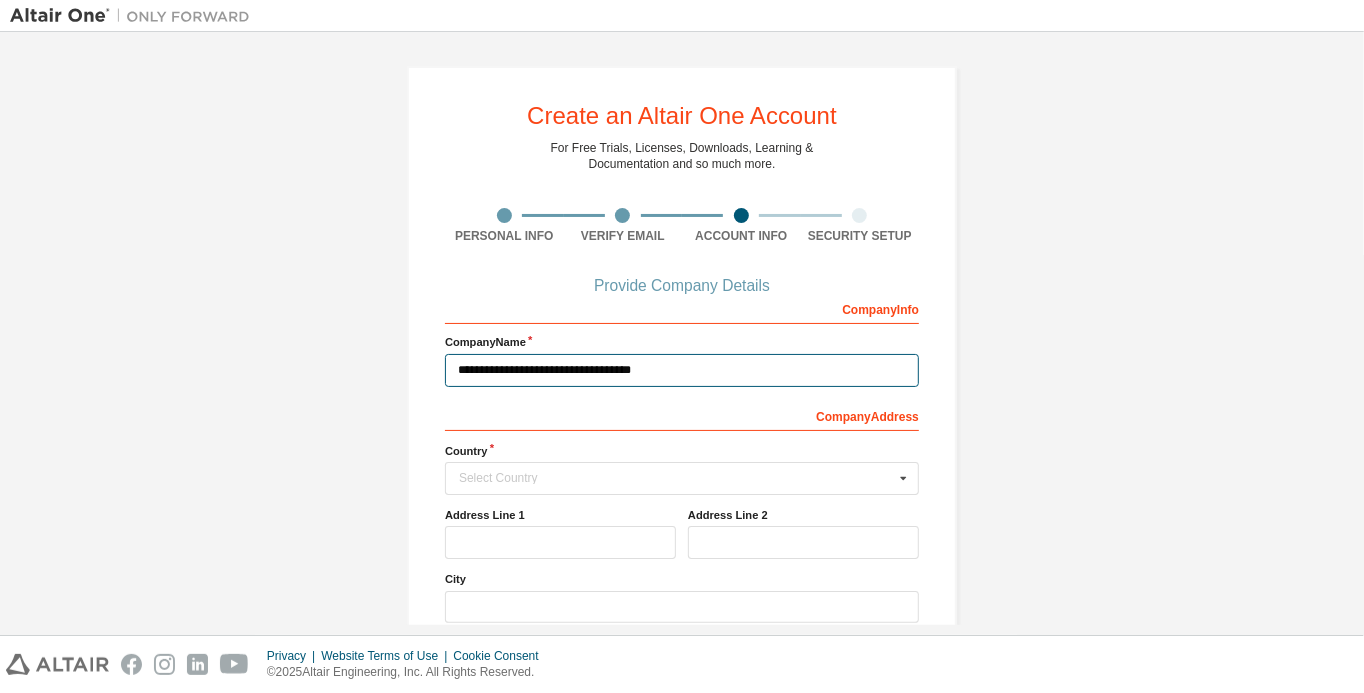 click on "**********" at bounding box center [682, 370] 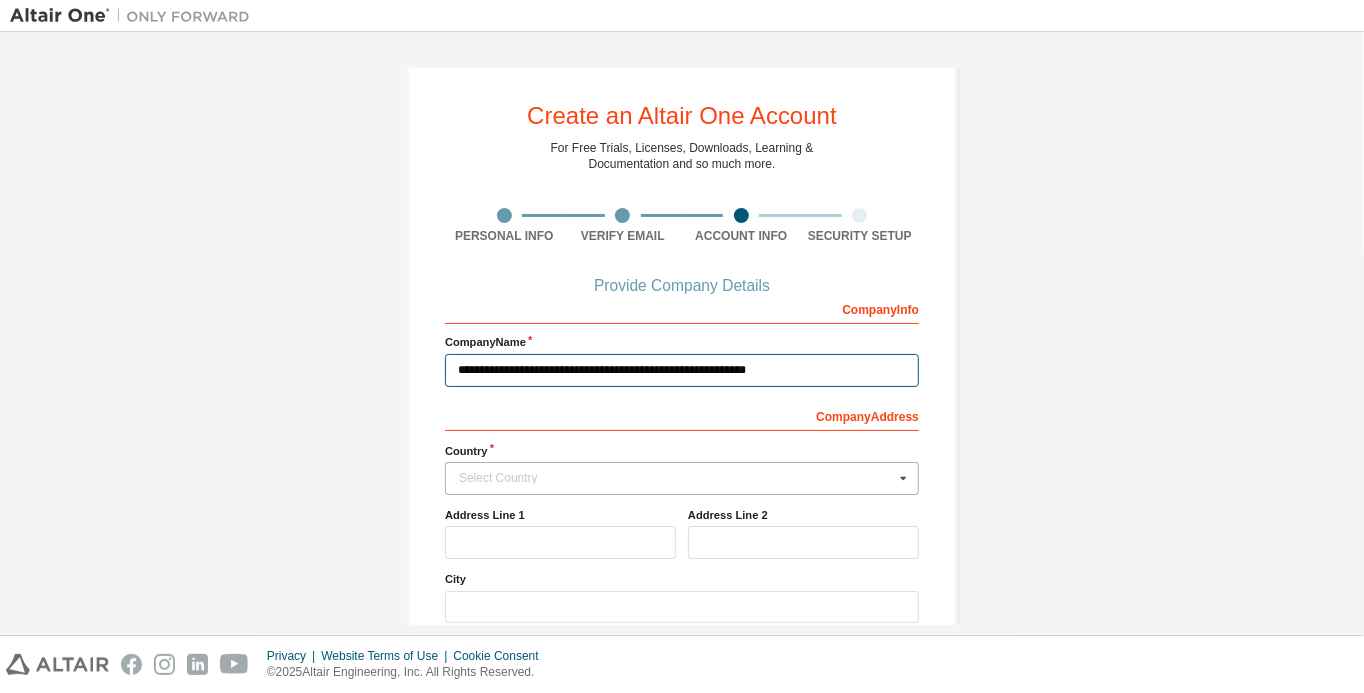 type on "**********" 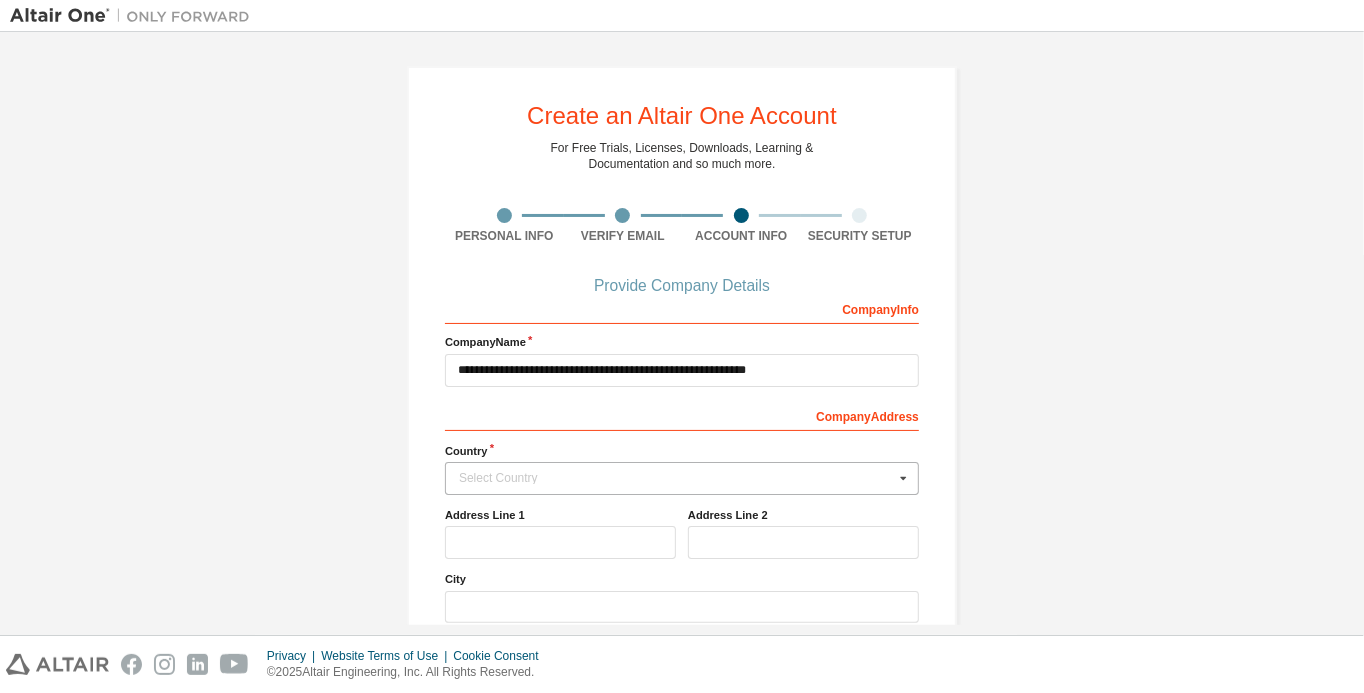 click on "Select Country" at bounding box center [676, 478] 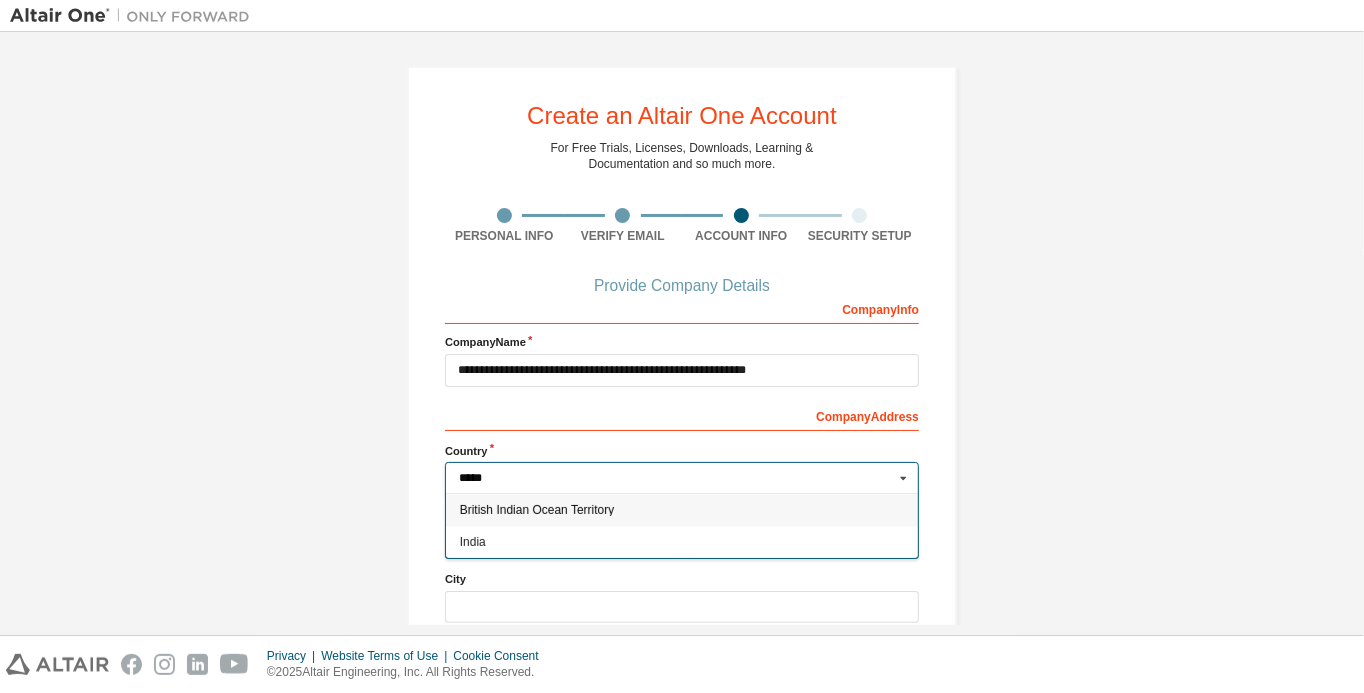 type on "*****" 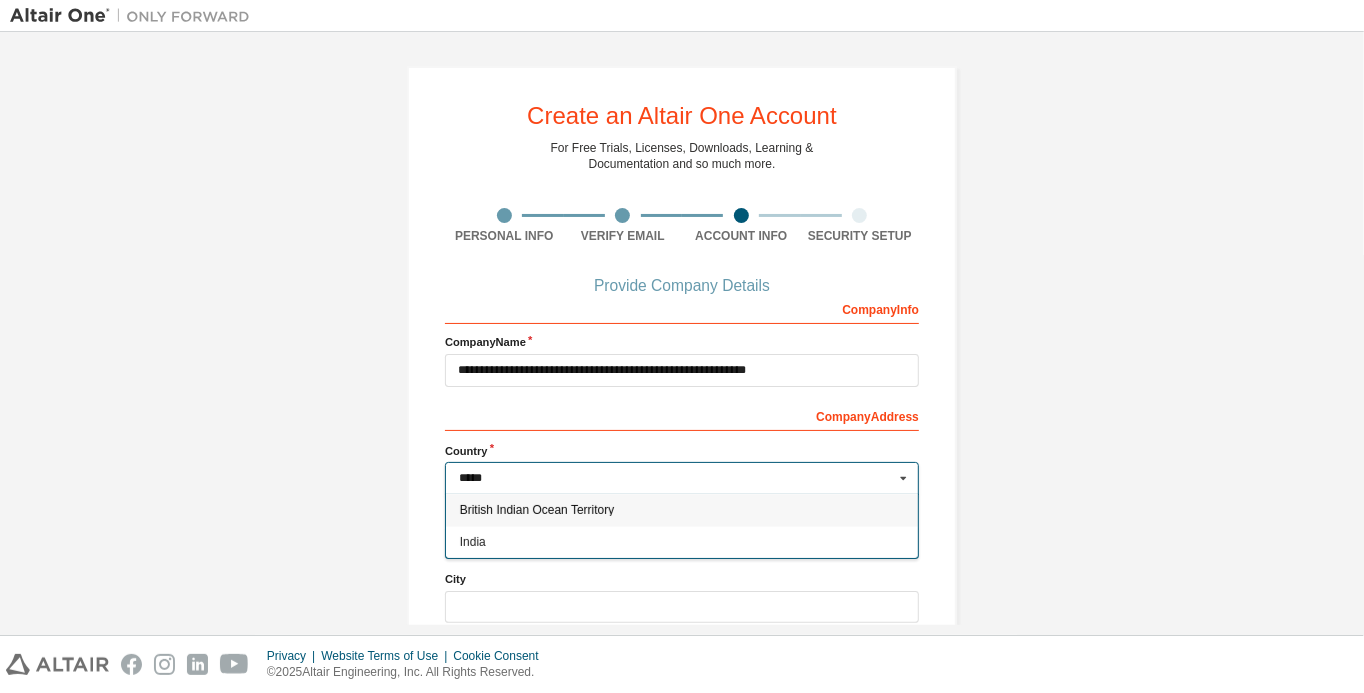 type 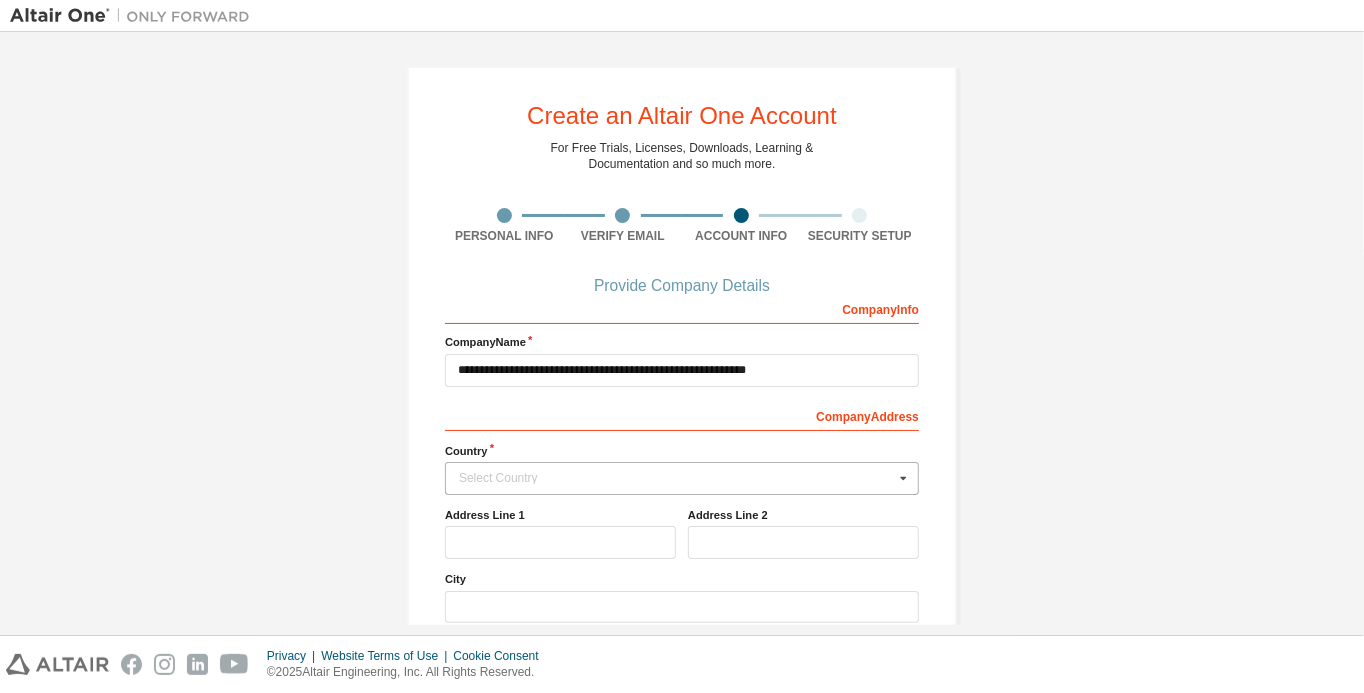 click on "**********" at bounding box center [682, 444] 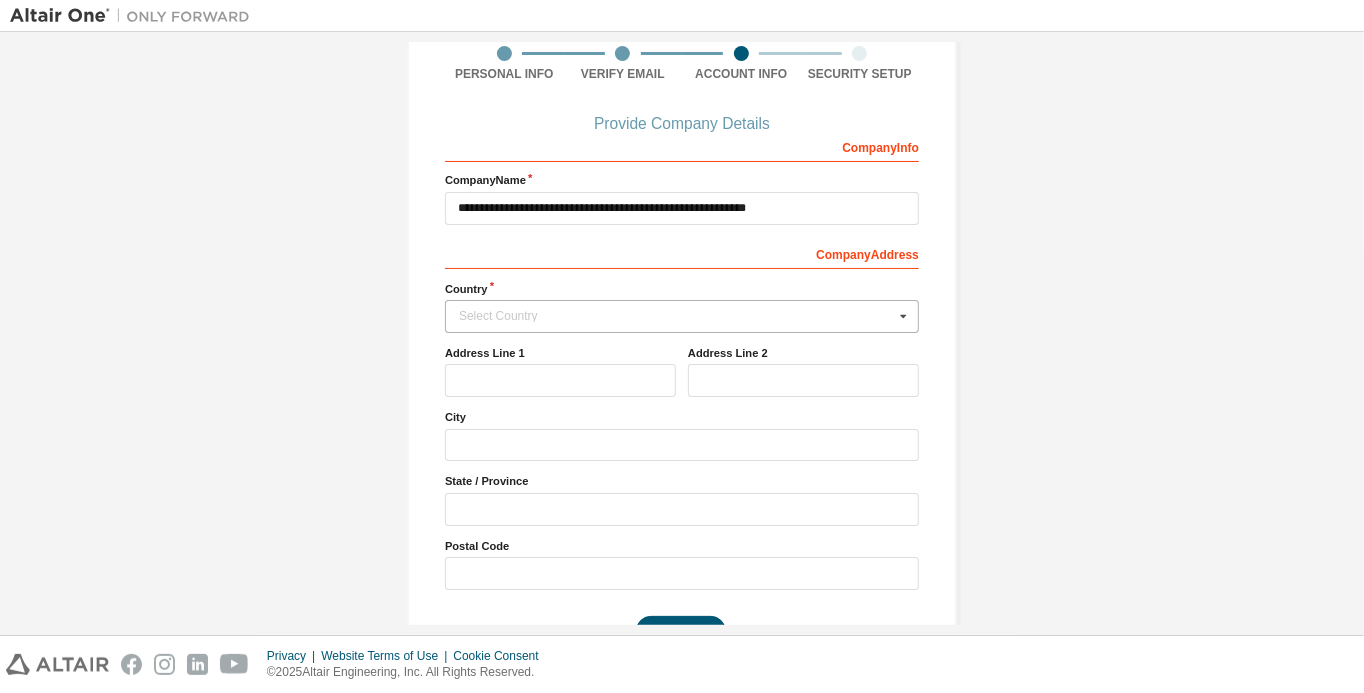 scroll, scrollTop: 202, scrollLeft: 0, axis: vertical 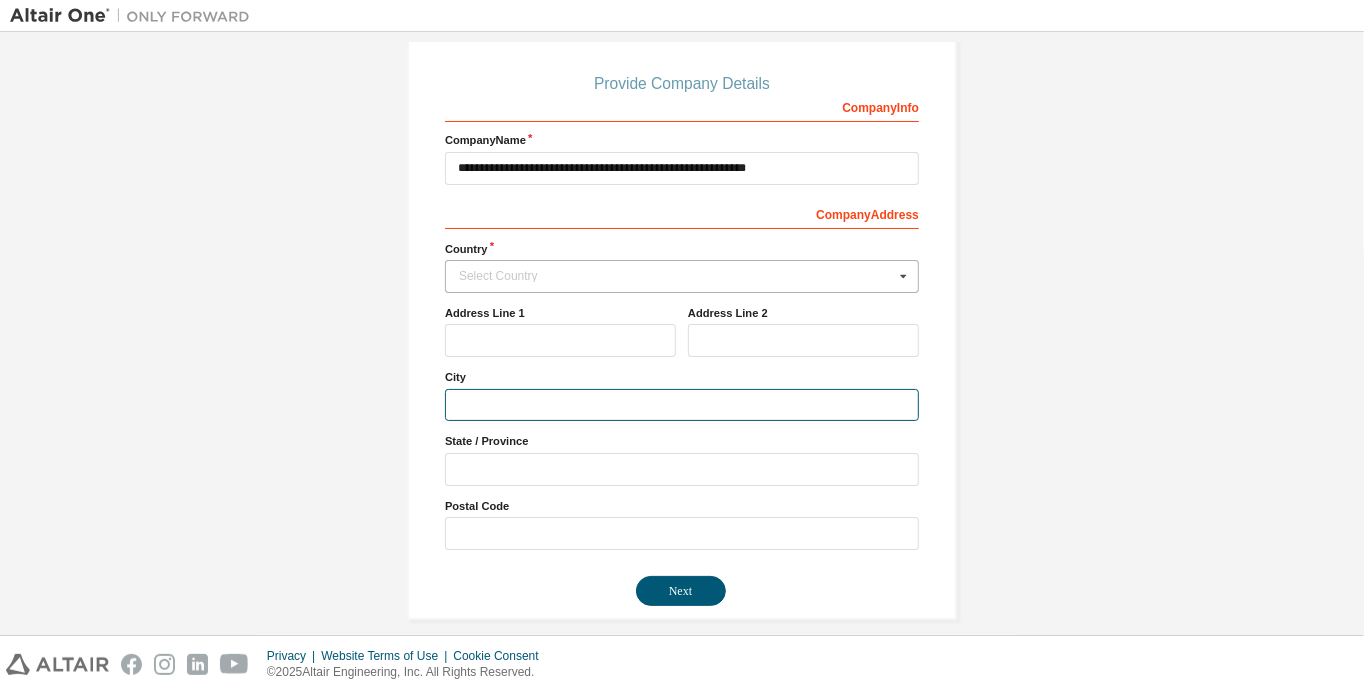 click at bounding box center [682, 405] 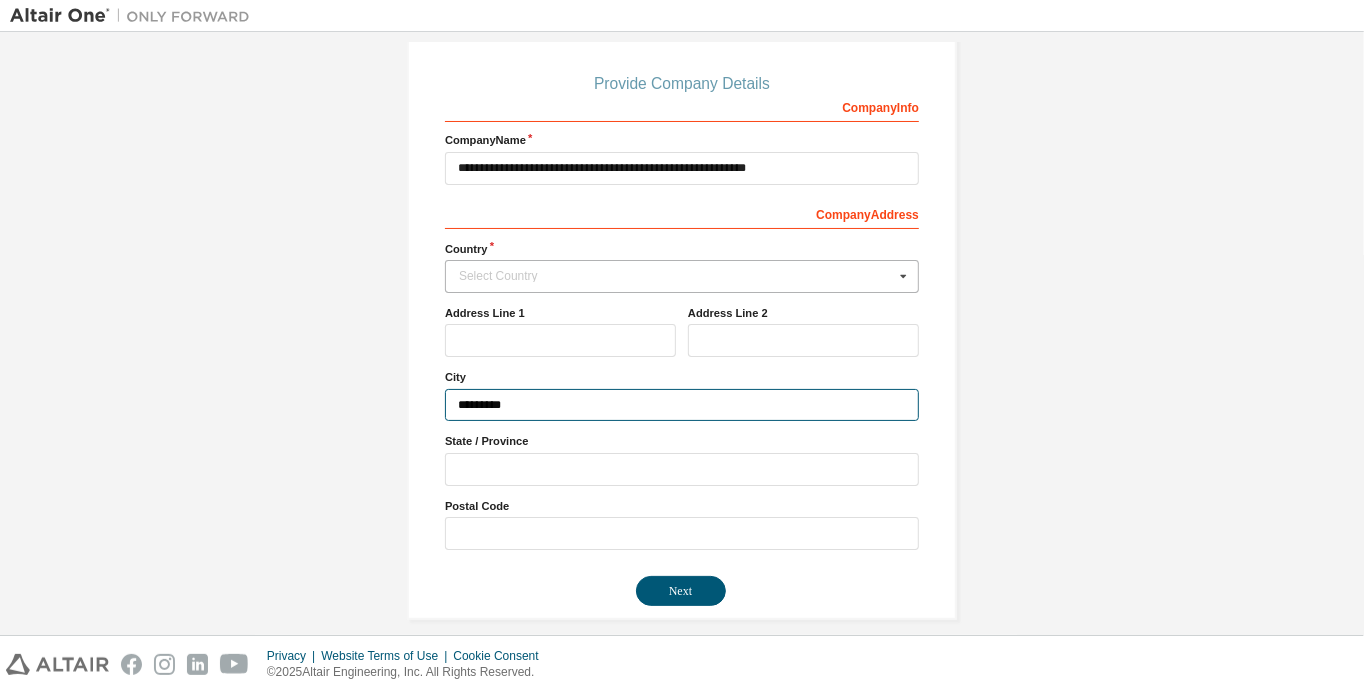 type on "********" 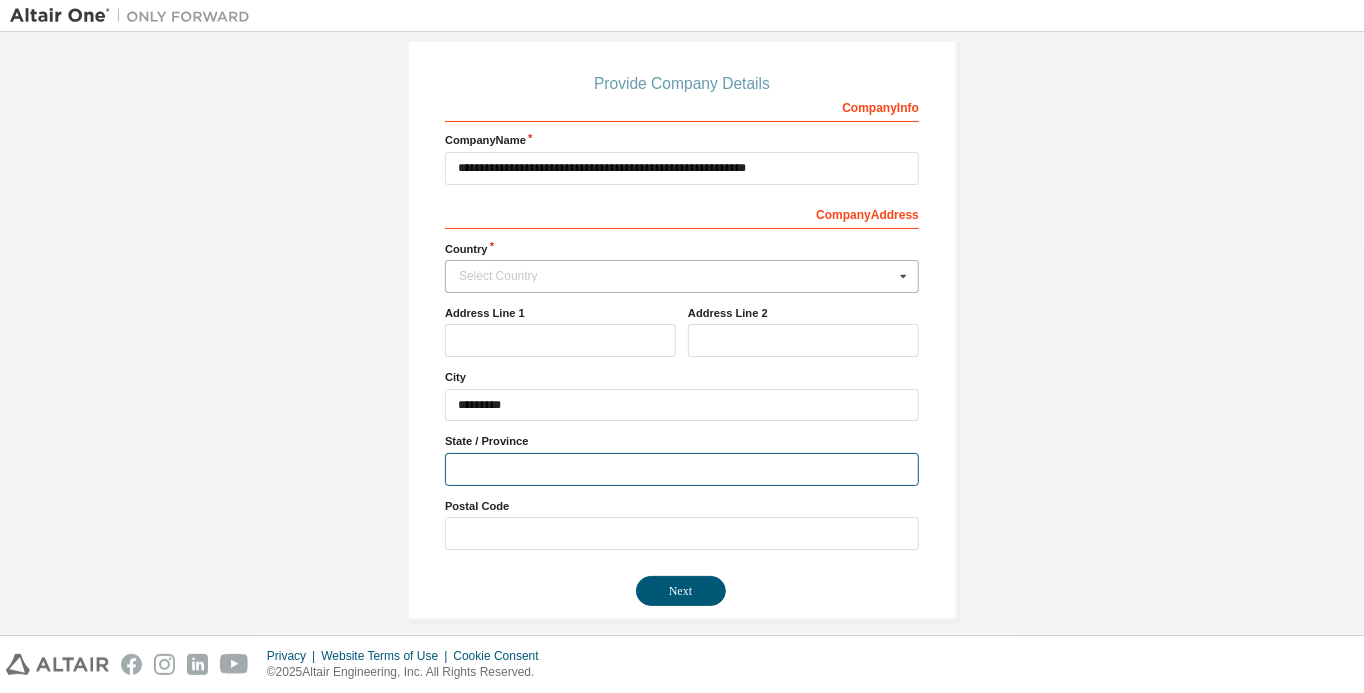click at bounding box center (682, 469) 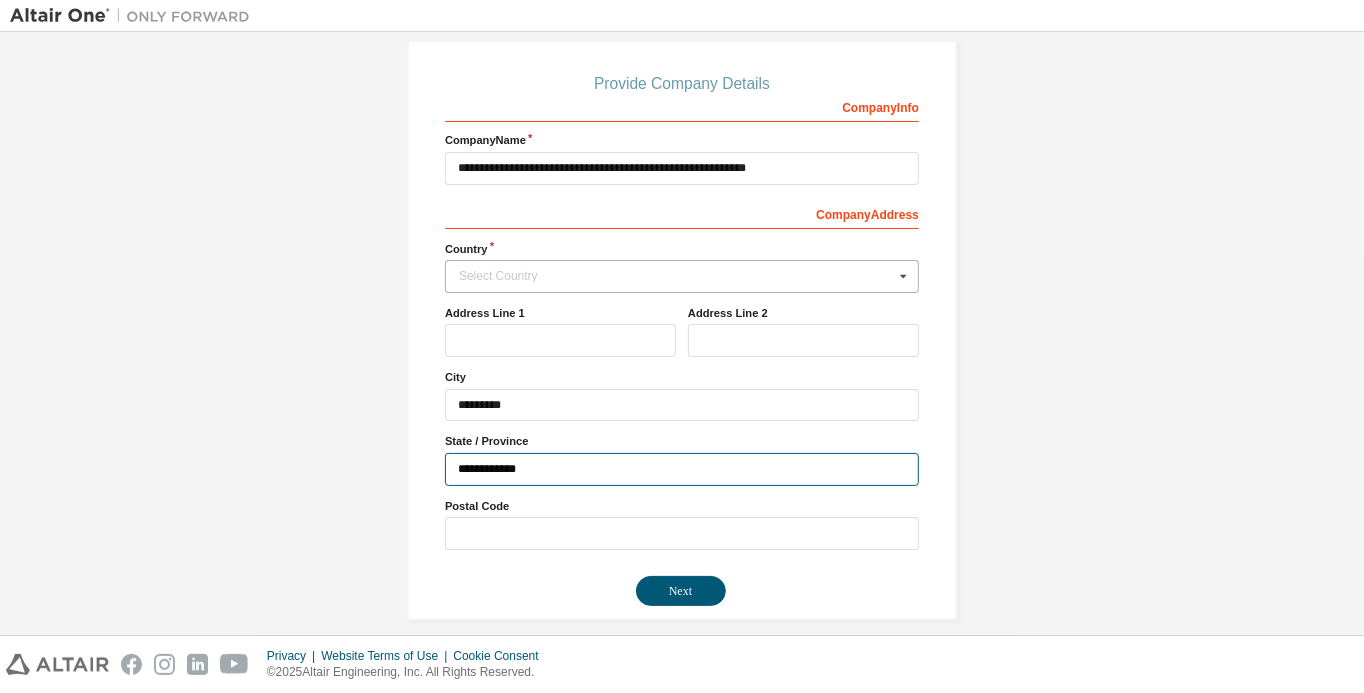 type on "**********" 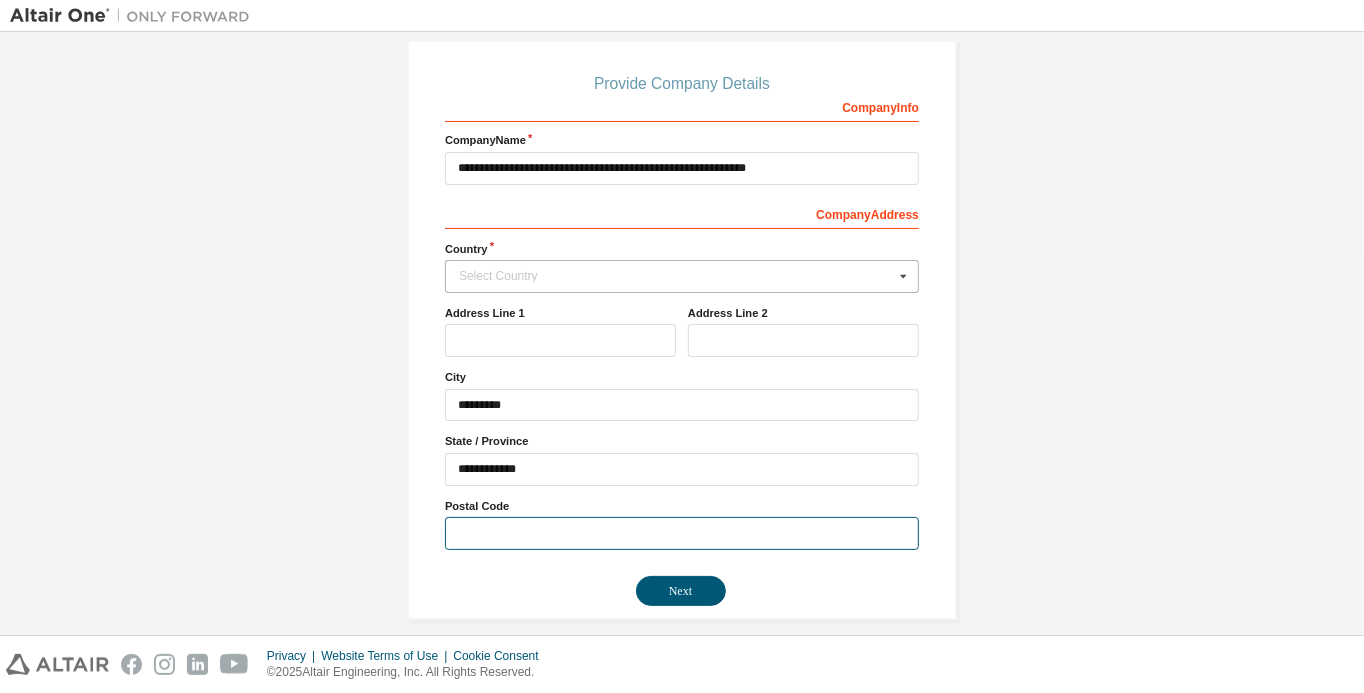 click at bounding box center [682, 533] 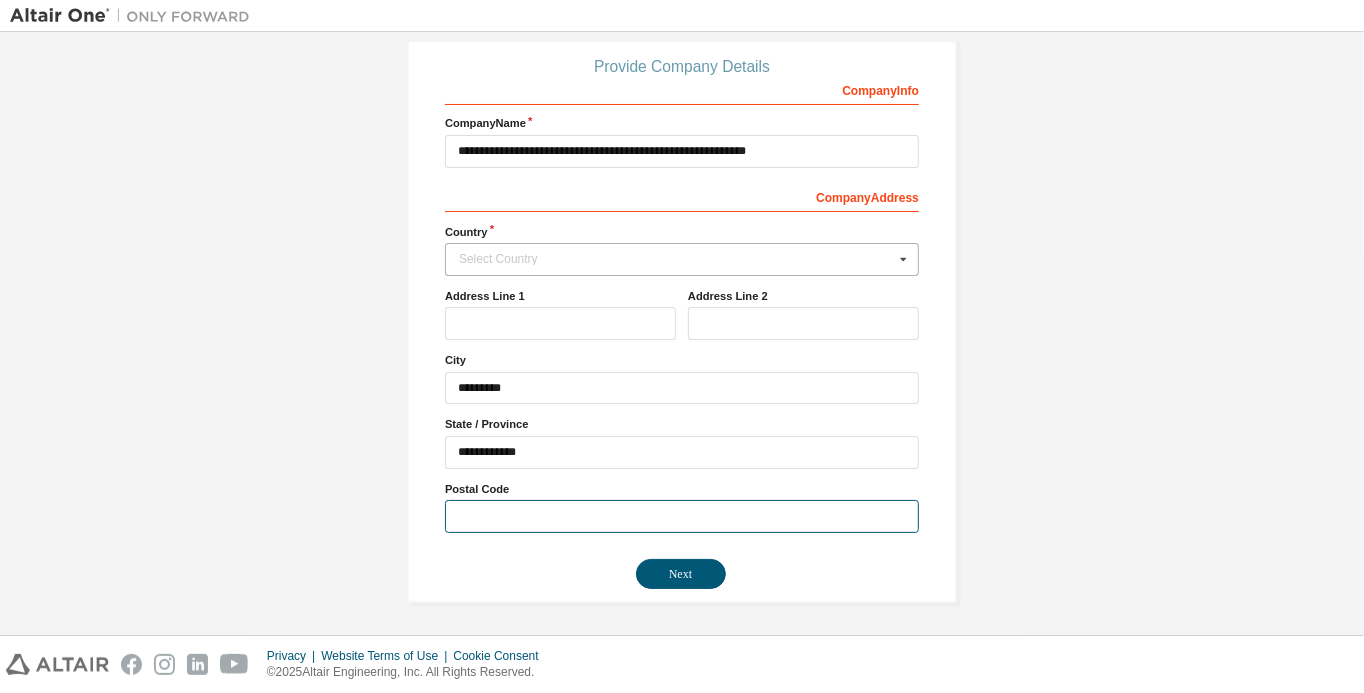 click at bounding box center (682, 516) 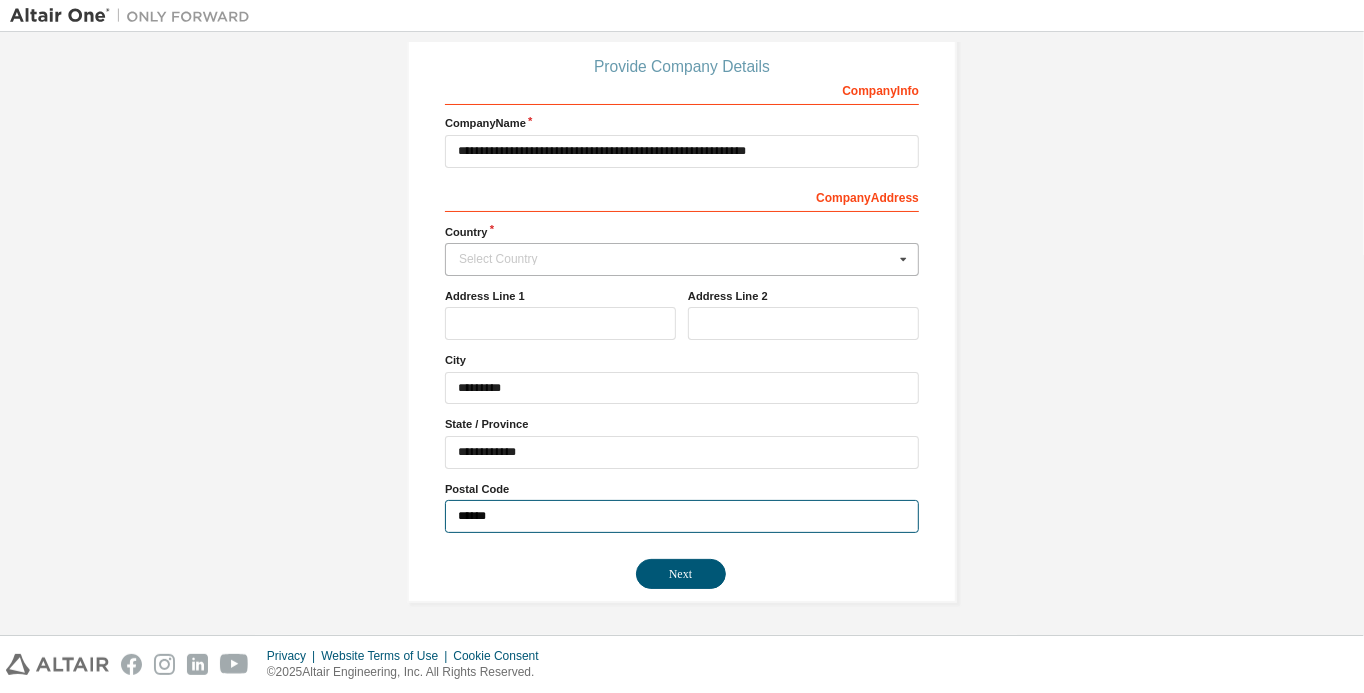 type on "******" 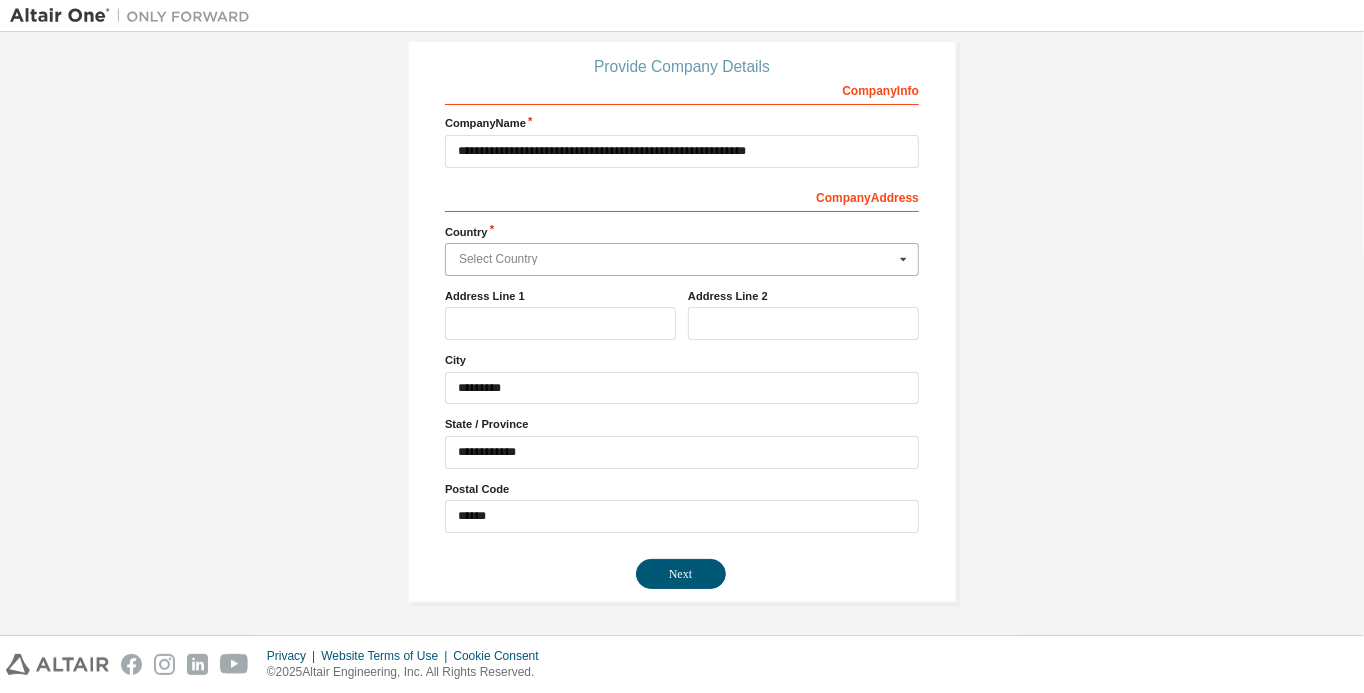 click at bounding box center (683, 259) 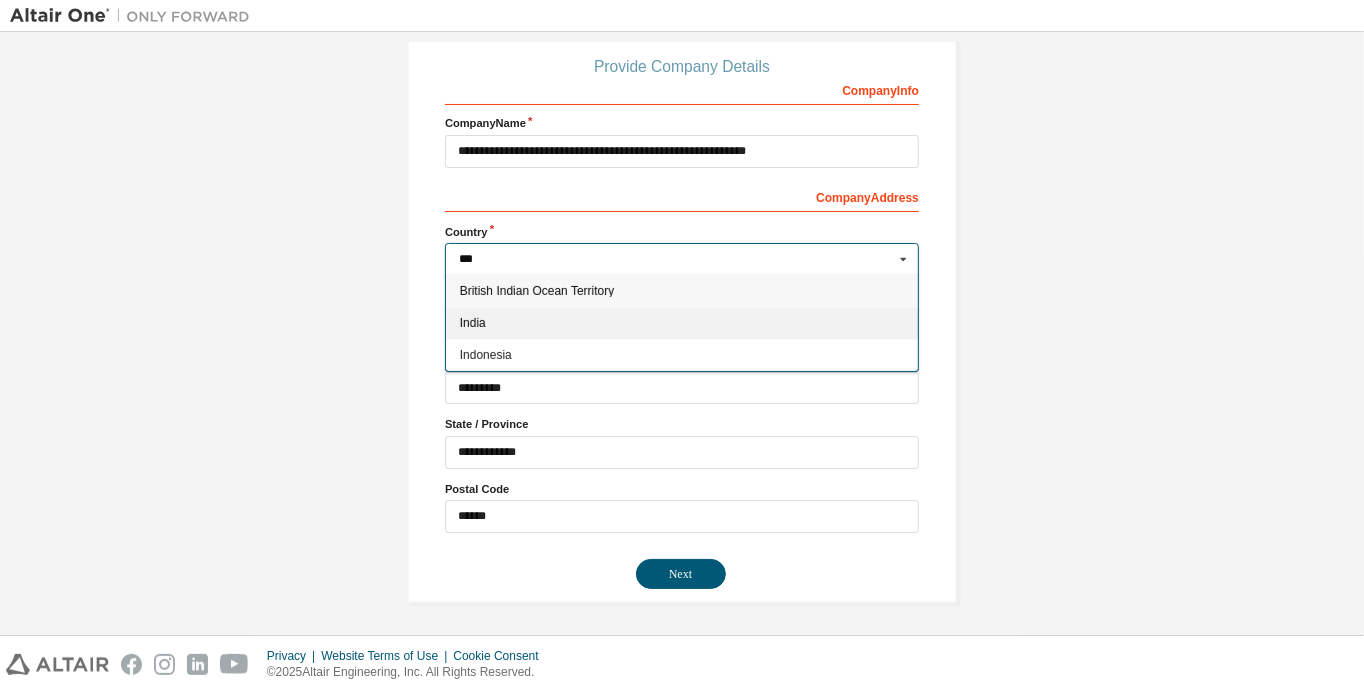 type on "***" 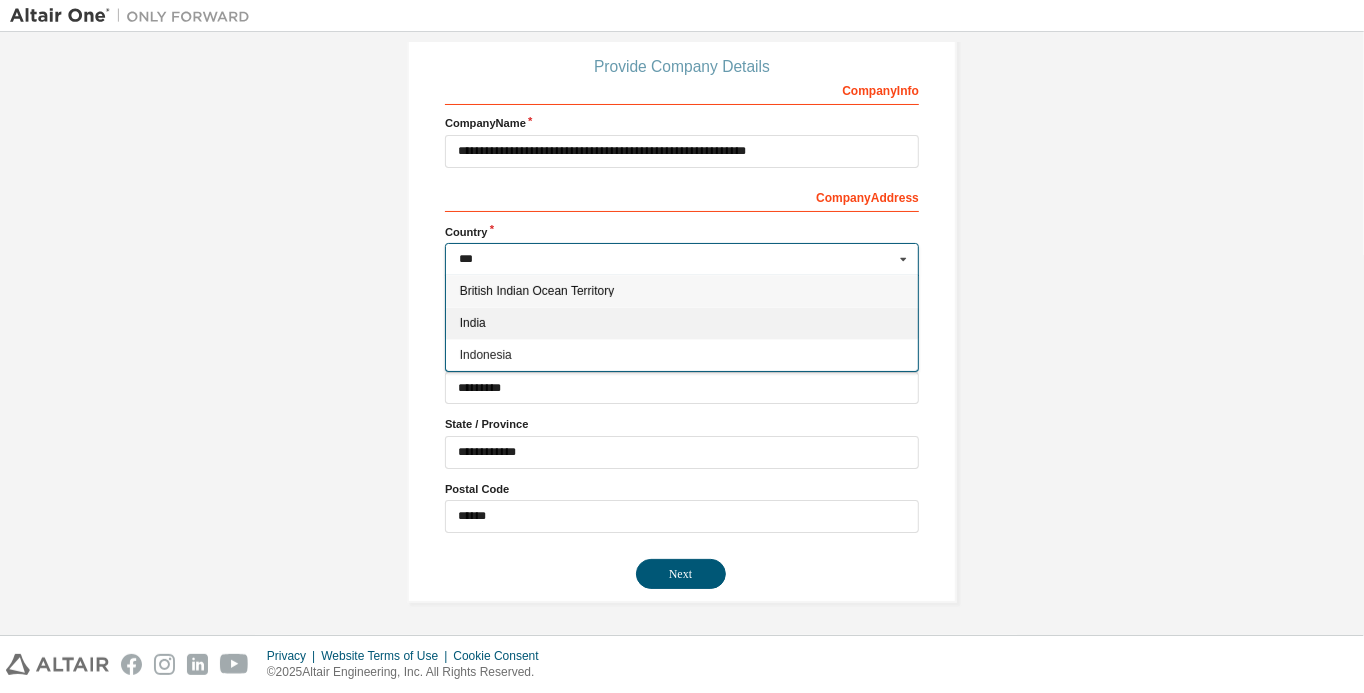 click on "India" at bounding box center (682, 323) 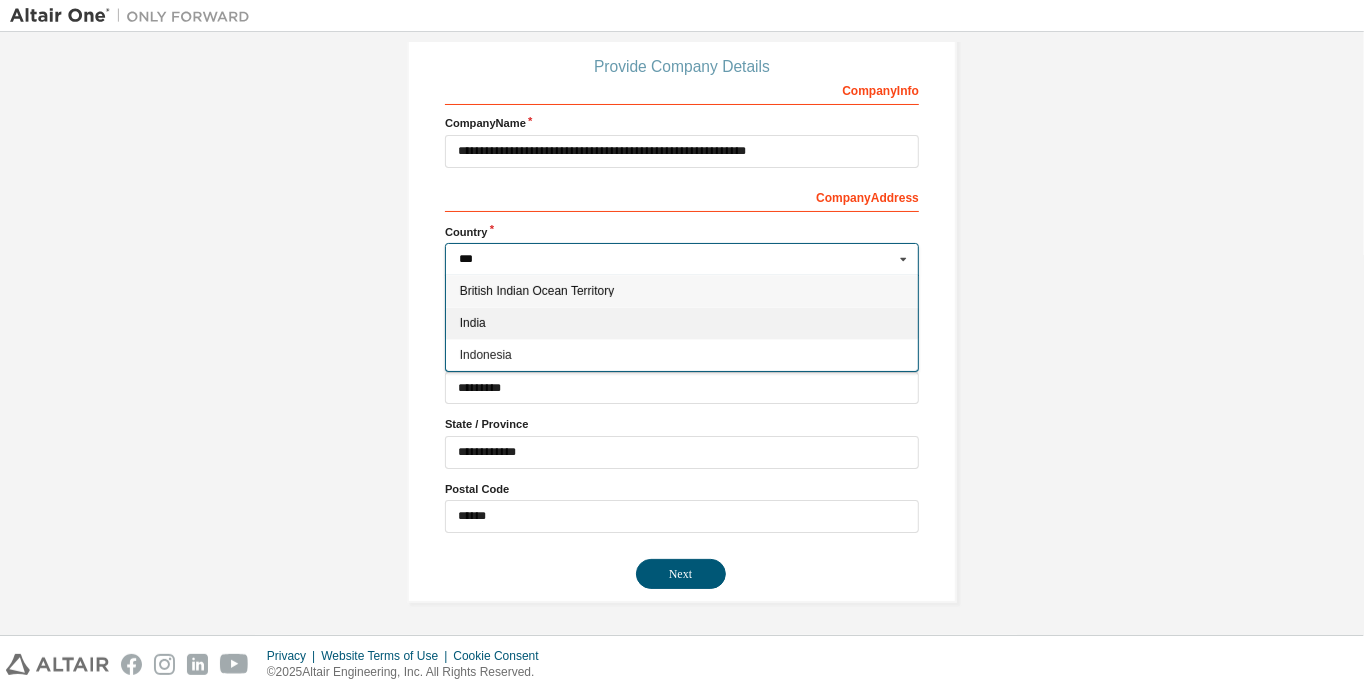 type on "***" 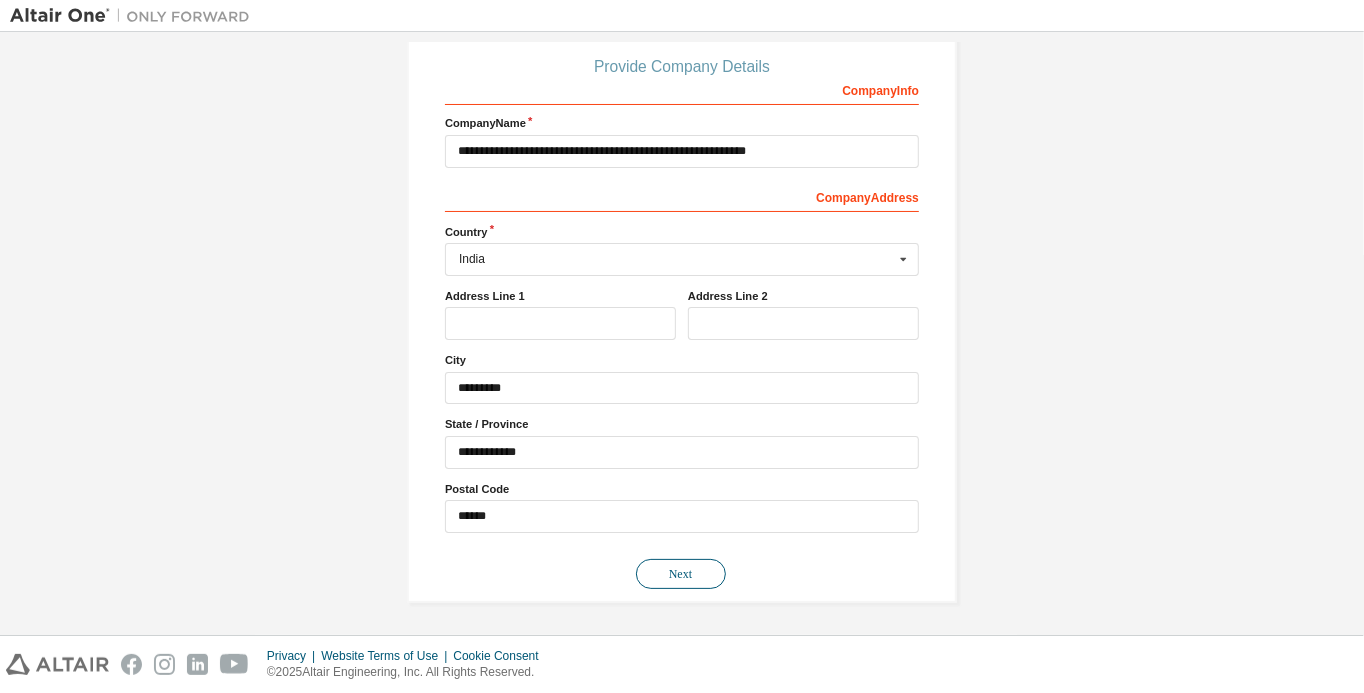 click on "Next" at bounding box center (681, 574) 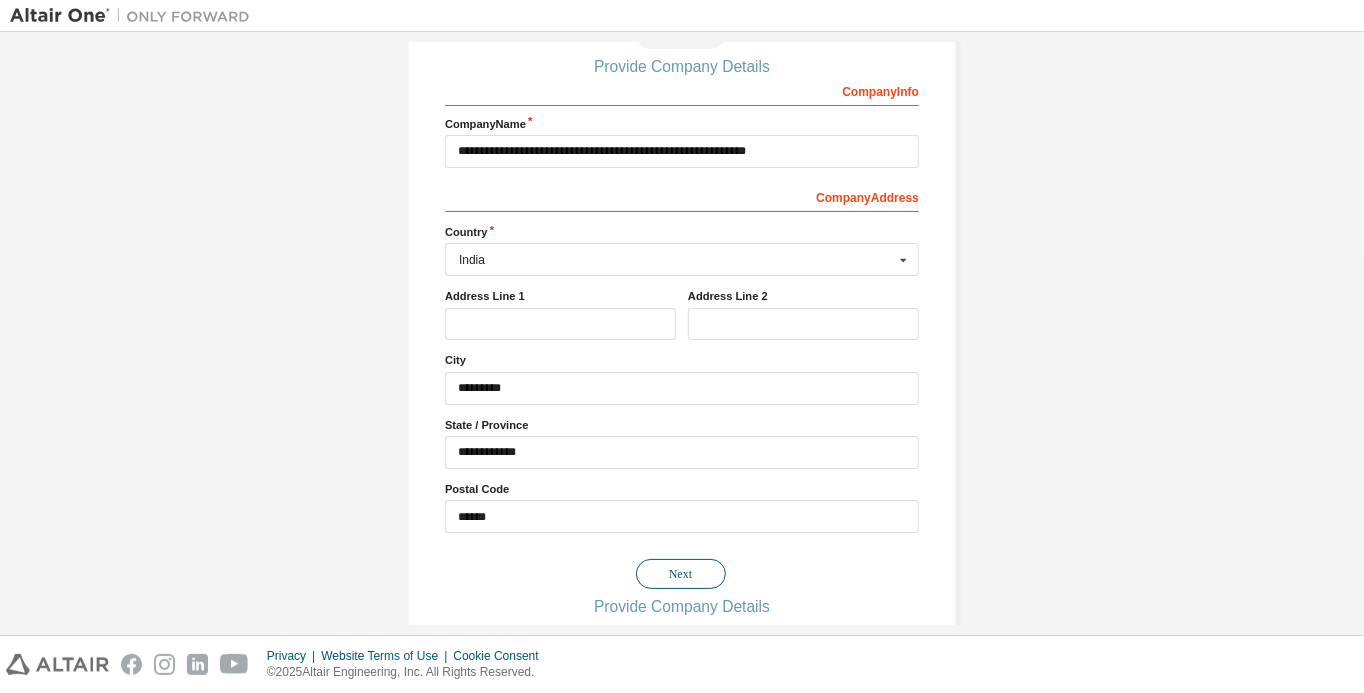 scroll, scrollTop: 0, scrollLeft: 0, axis: both 